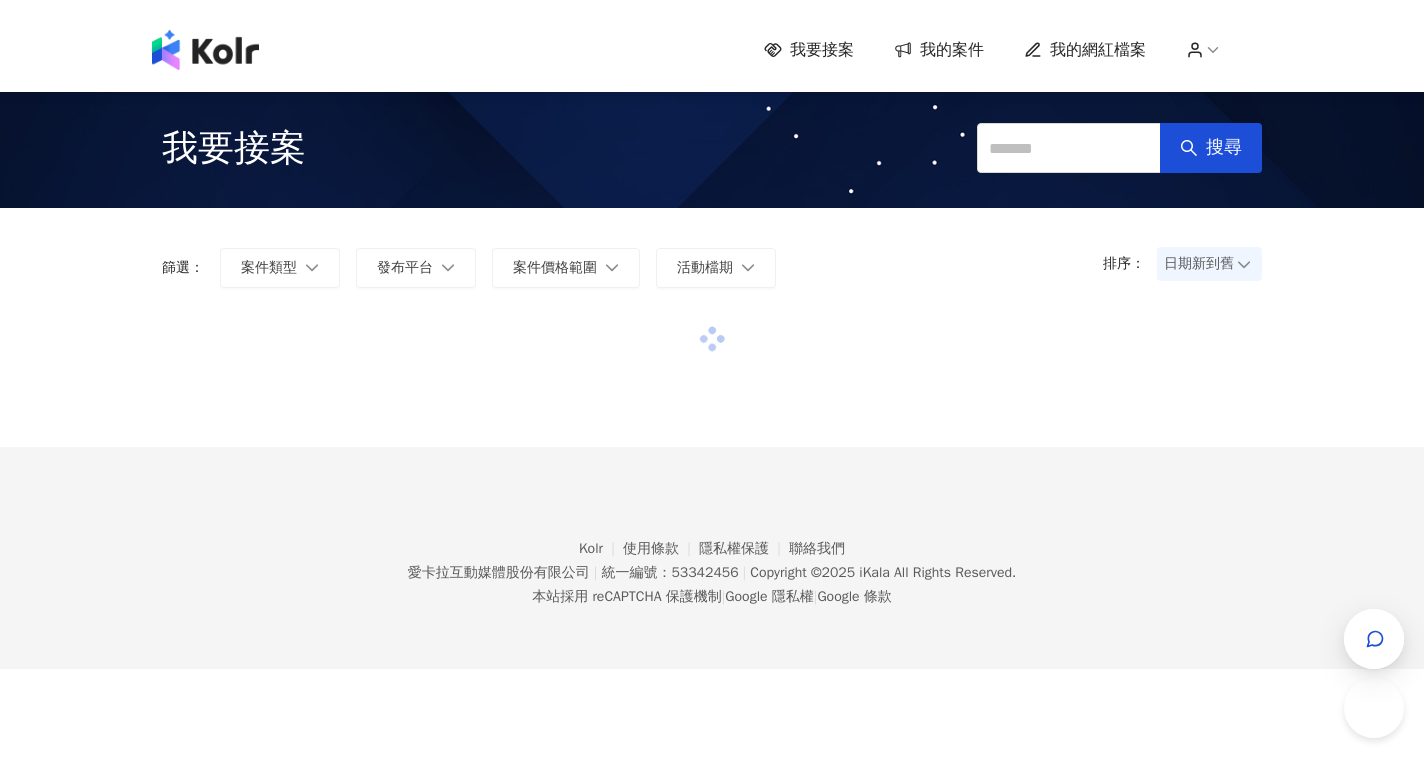 scroll, scrollTop: 0, scrollLeft: 0, axis: both 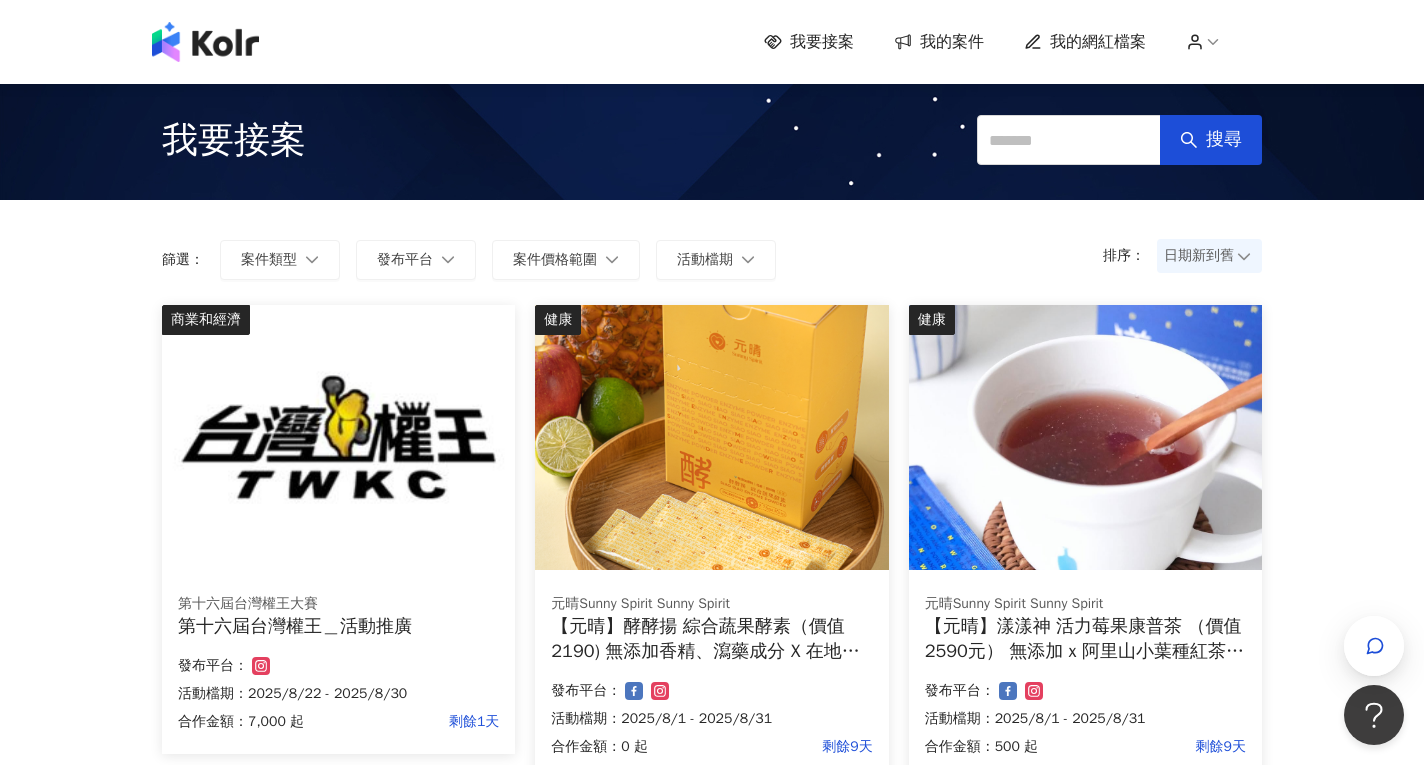 click 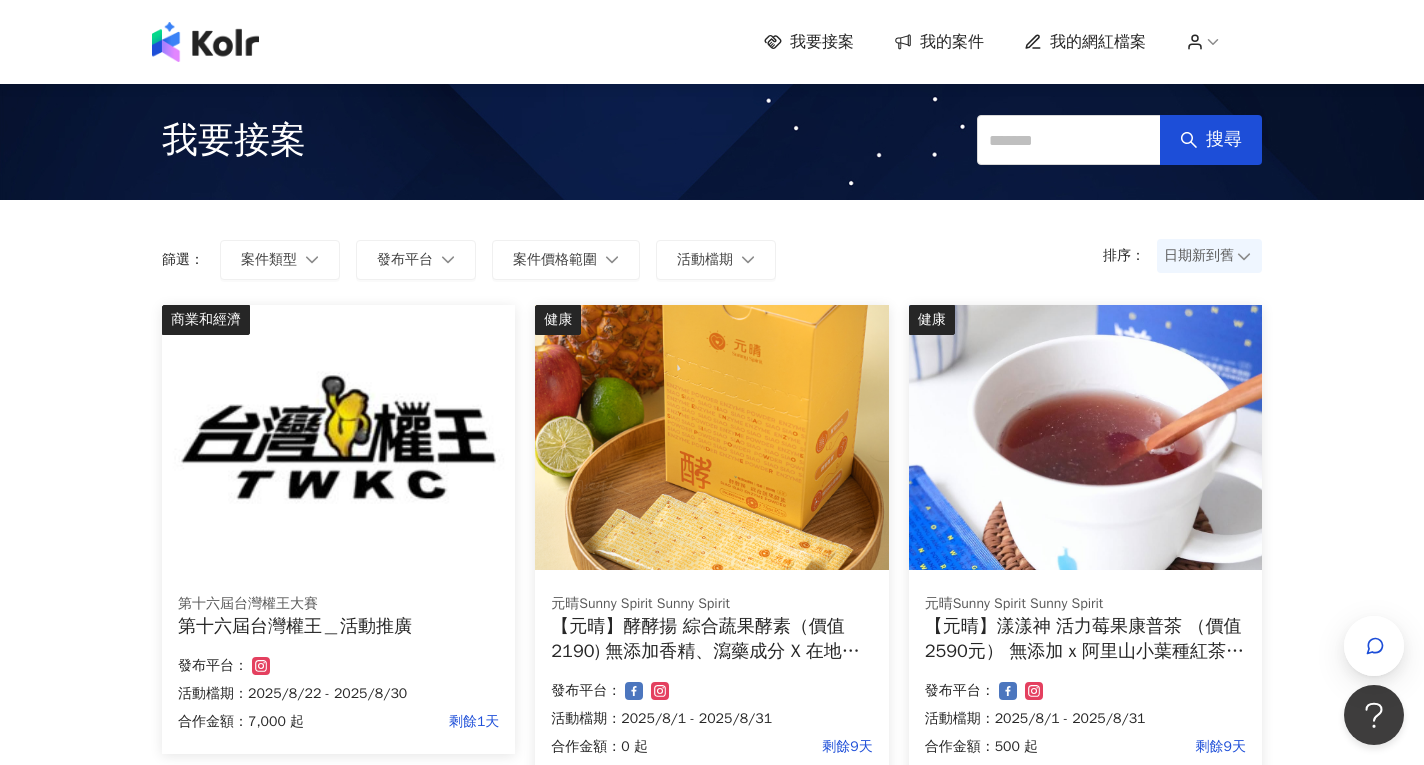 click on "我的網紅檔案" at bounding box center [1098, 42] 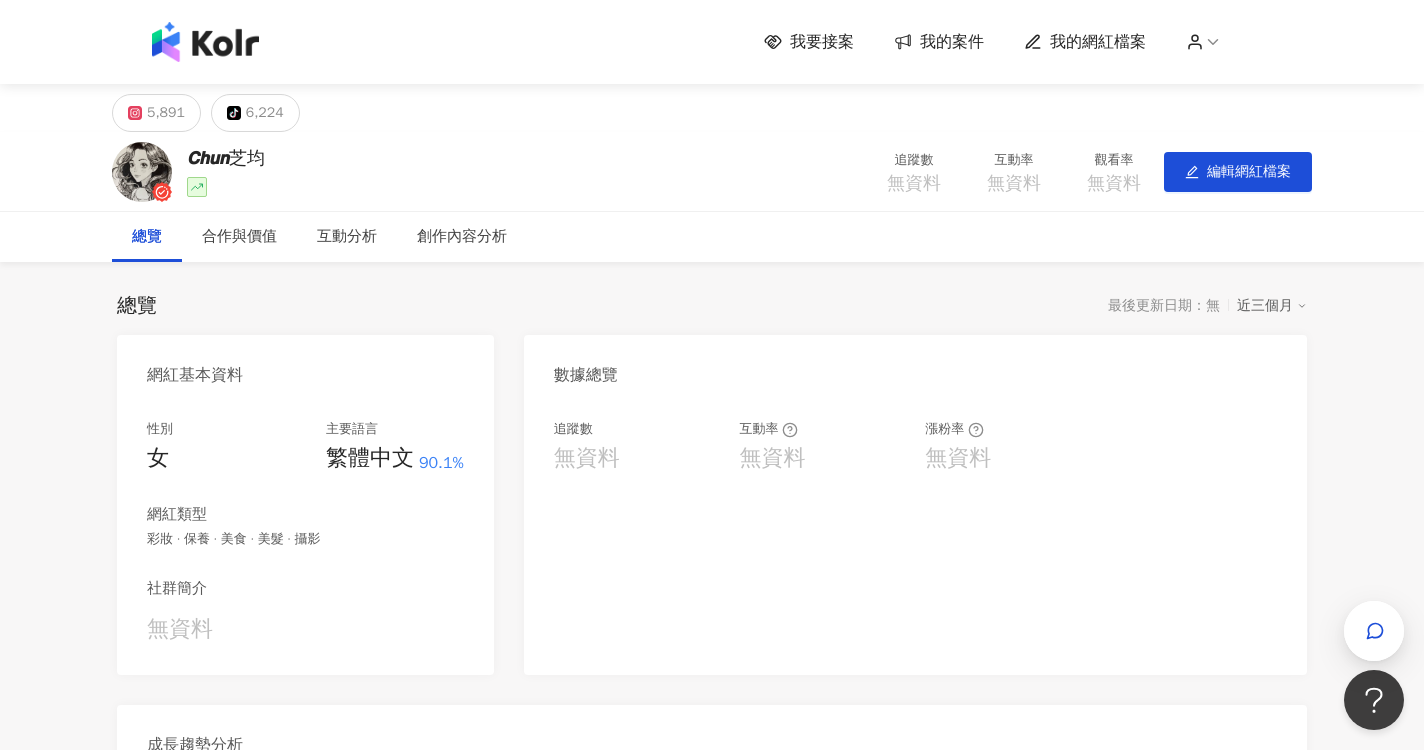 click 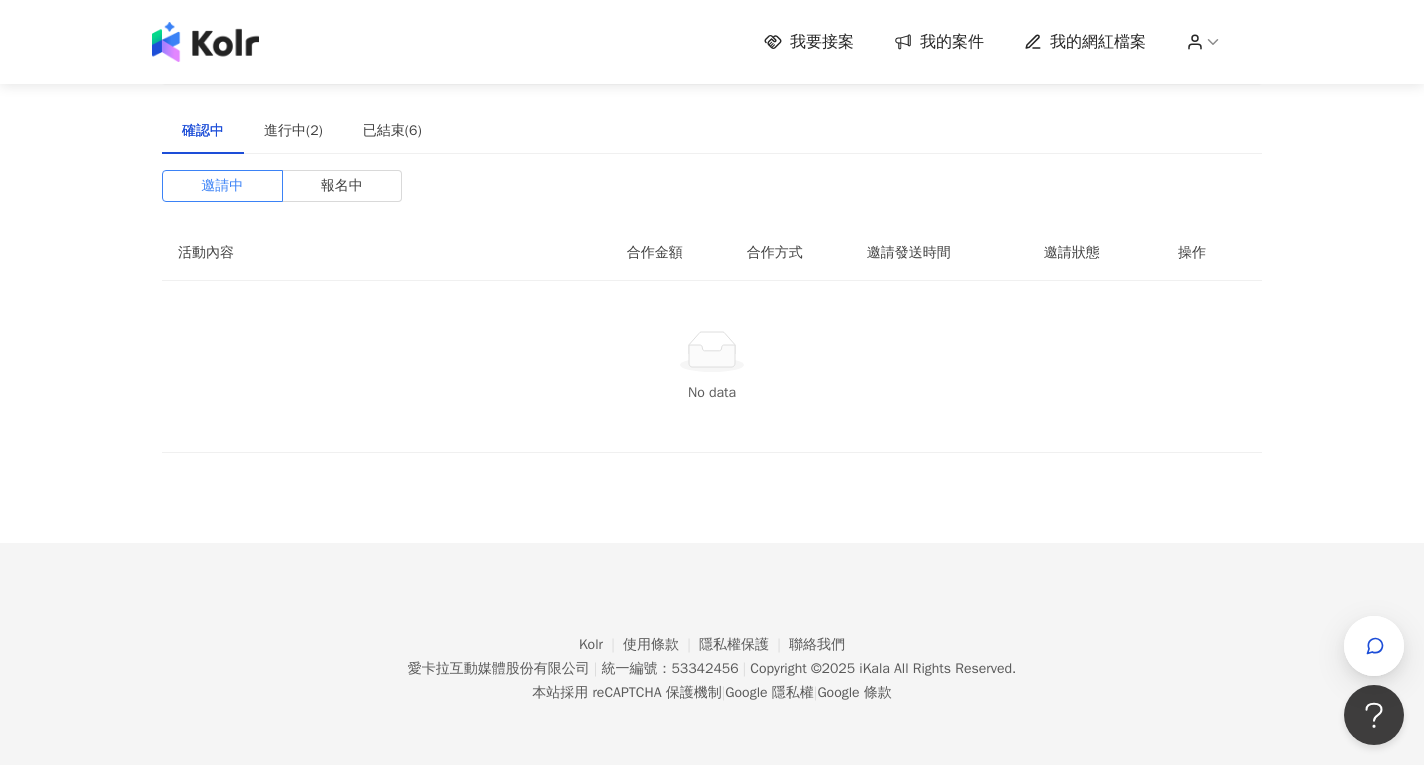 click on "我的網紅檔案" at bounding box center (1098, 42) 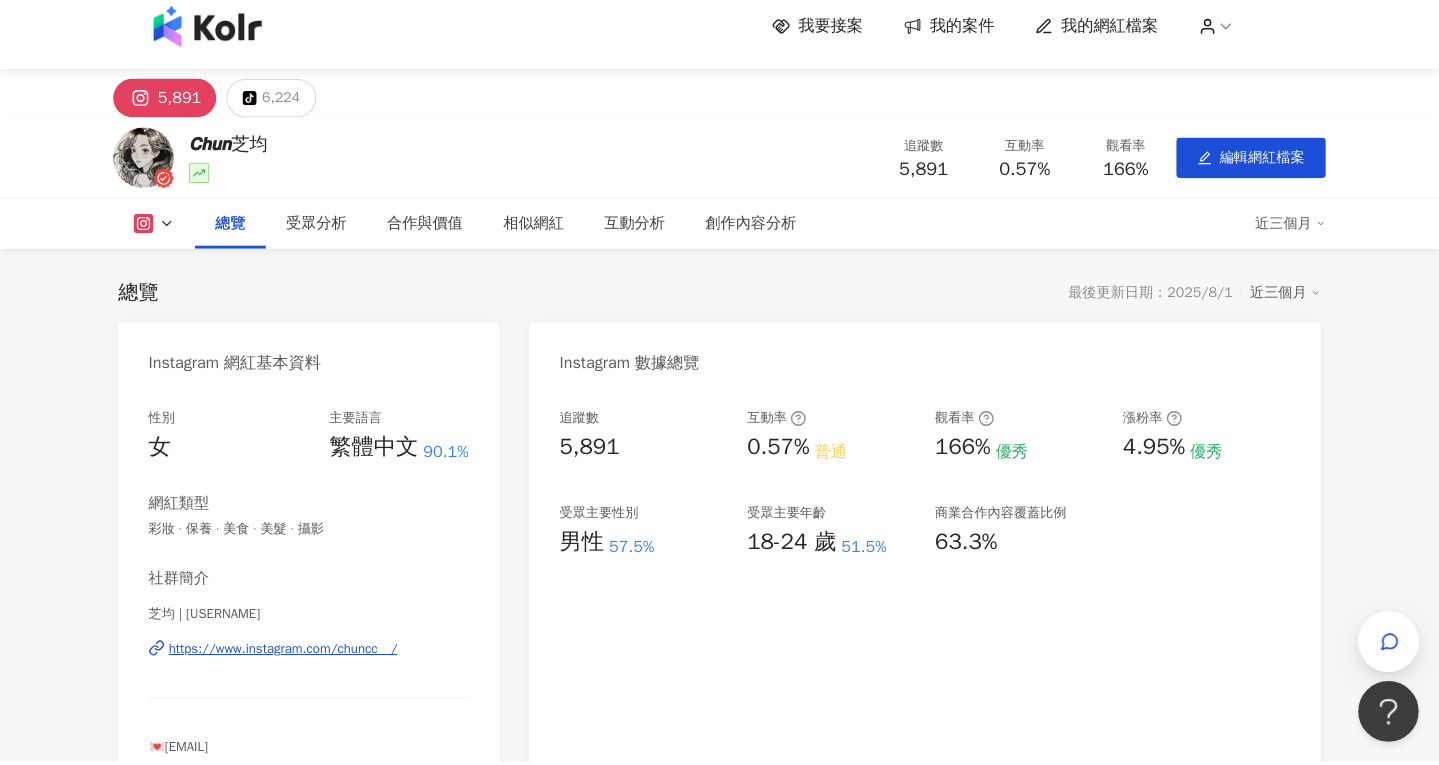 scroll, scrollTop: 0, scrollLeft: 0, axis: both 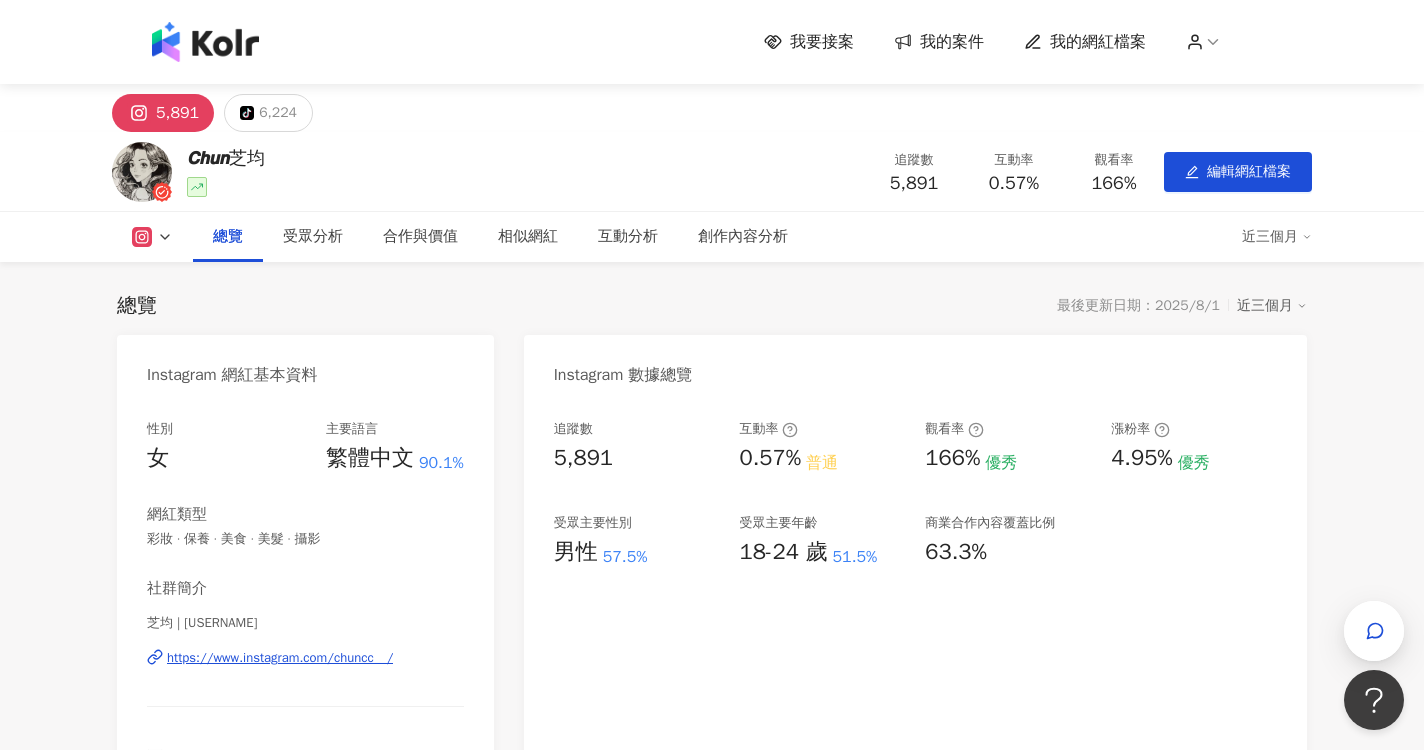 click on "我的案件" at bounding box center (952, 42) 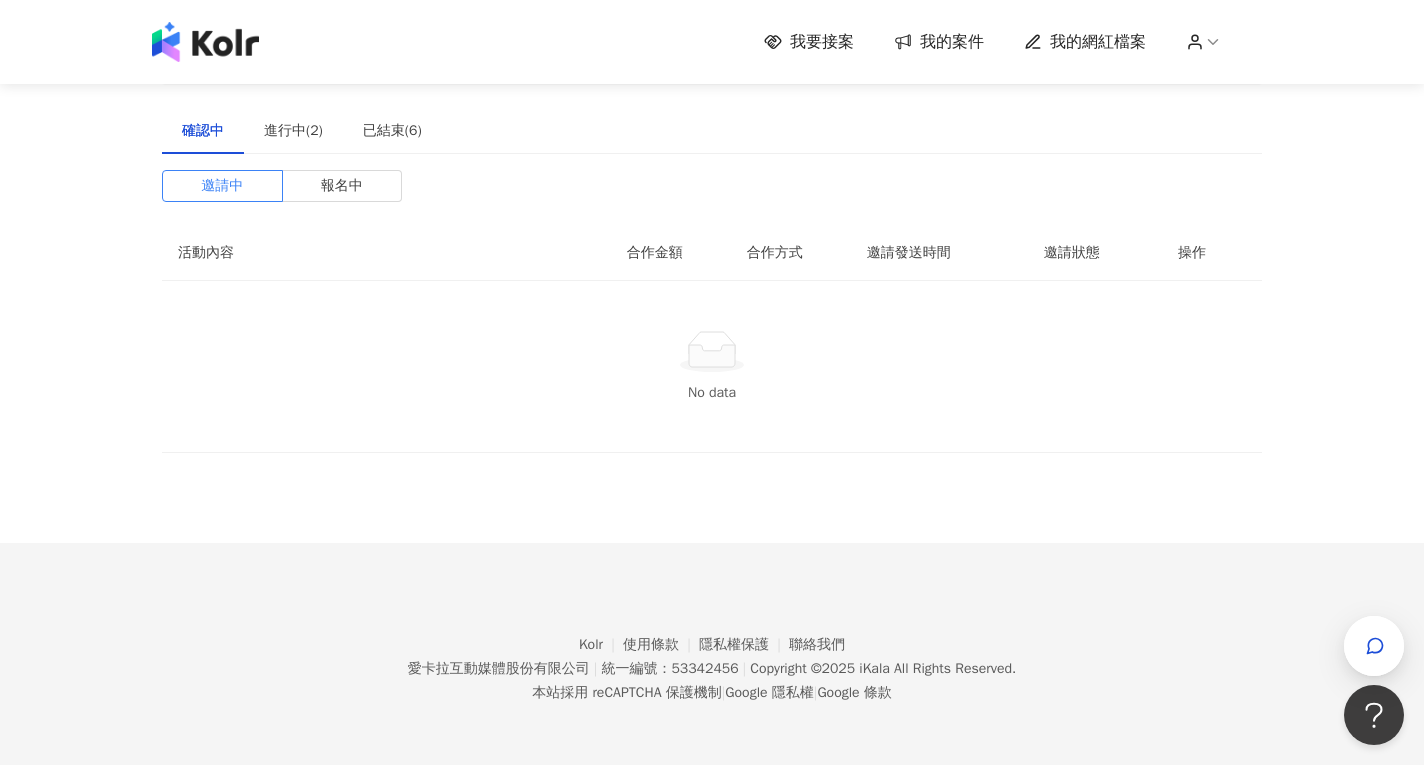 click on "我的案件" at bounding box center [952, 42] 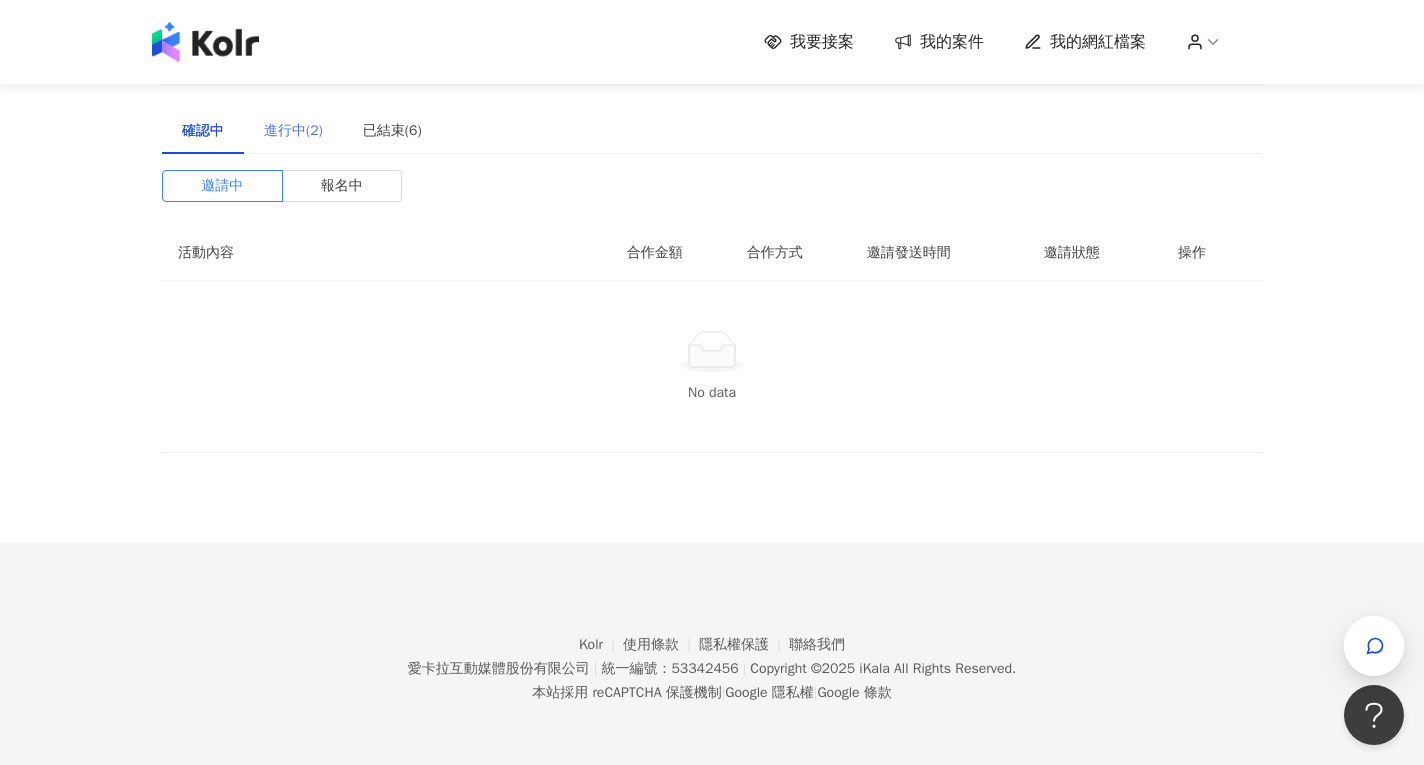 click on "進行中(2)" at bounding box center [293, 131] 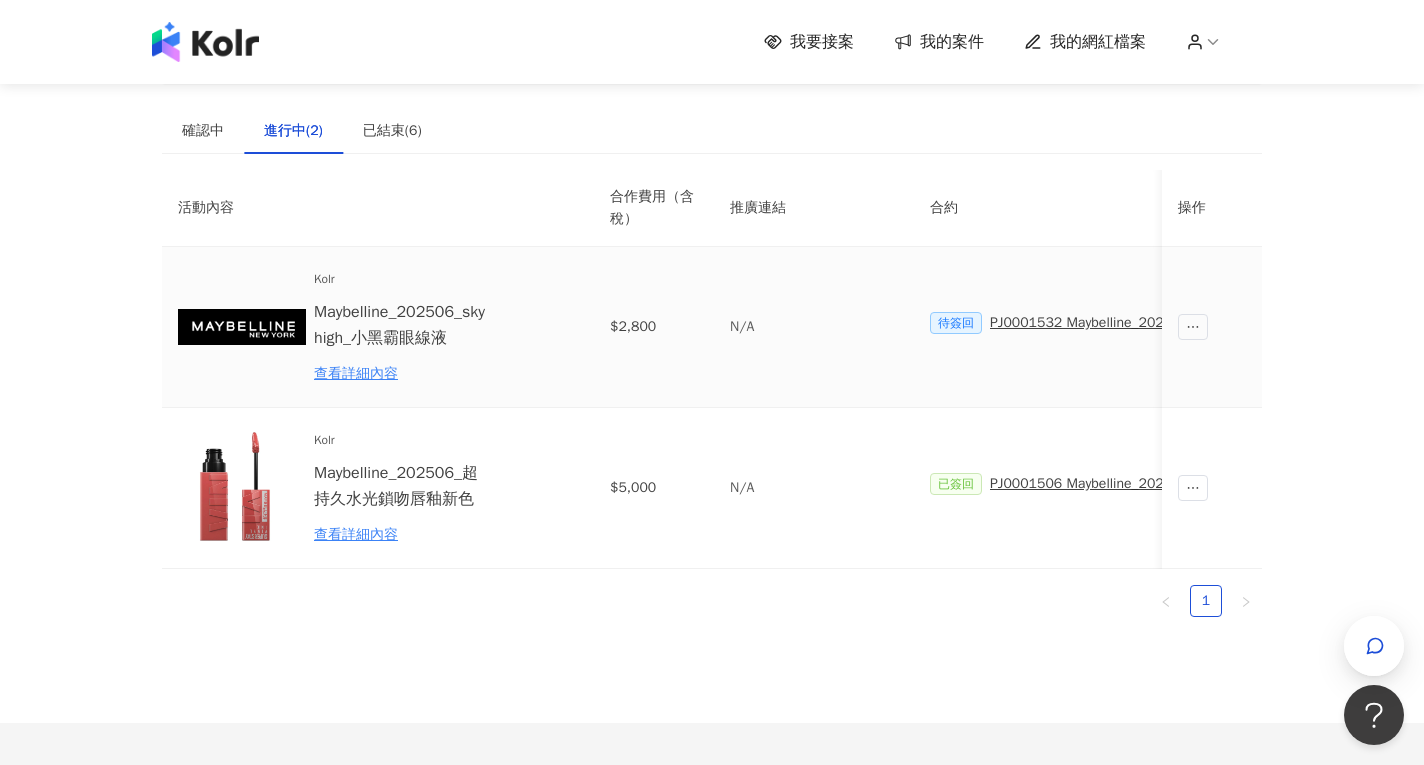 drag, startPoint x: 626, startPoint y: 323, endPoint x: 608, endPoint y: 324, distance: 18.027756 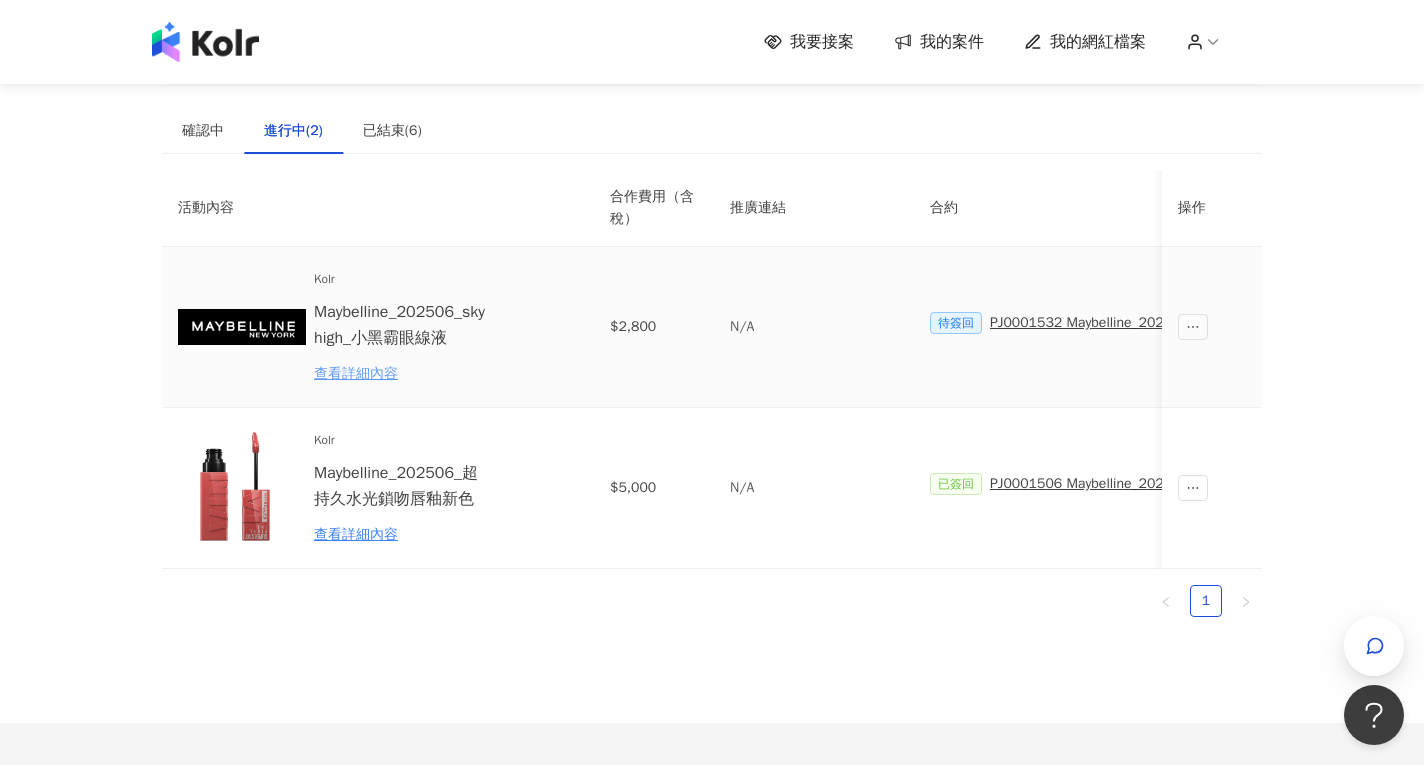 click on "查看詳細內容" at bounding box center [401, 374] 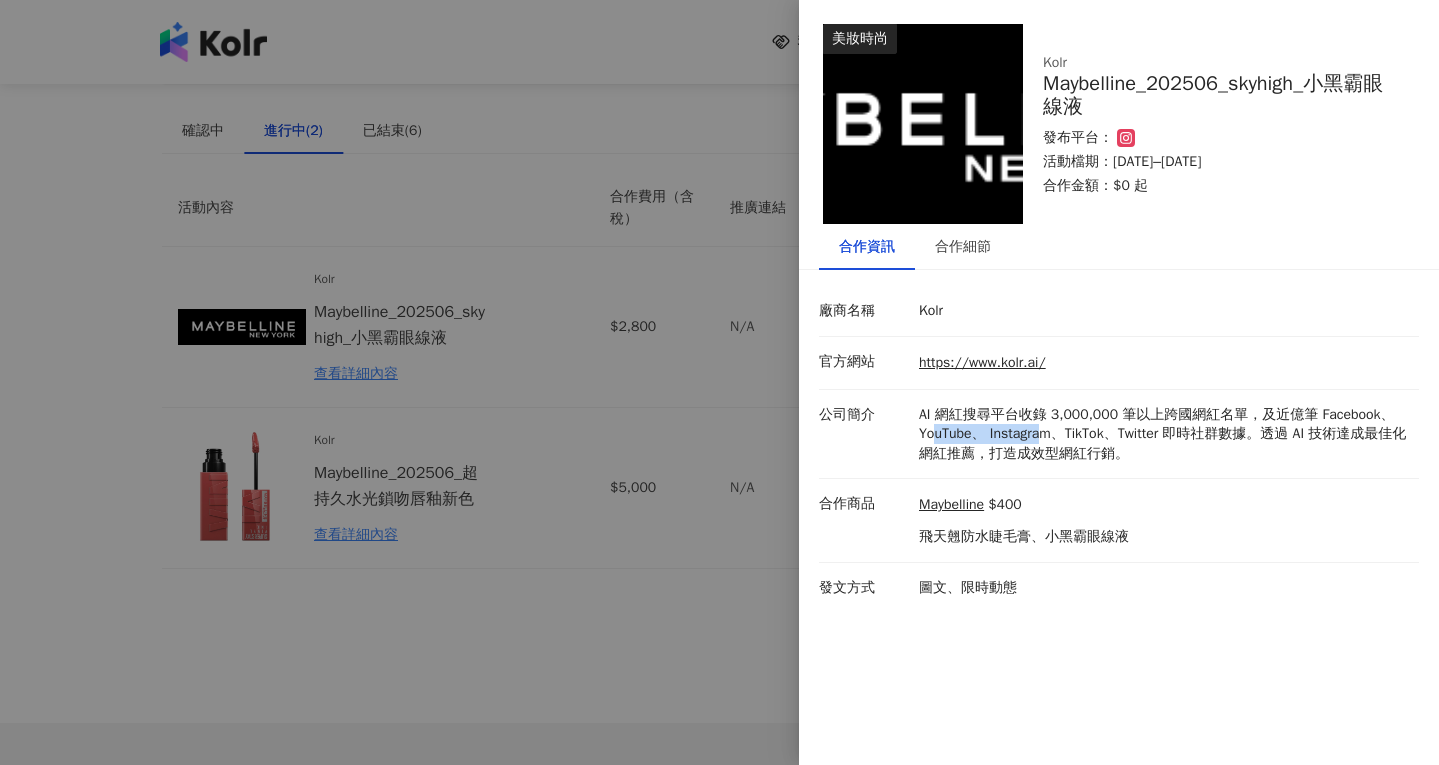 drag, startPoint x: 934, startPoint y: 436, endPoint x: 1048, endPoint y: 428, distance: 114.28036 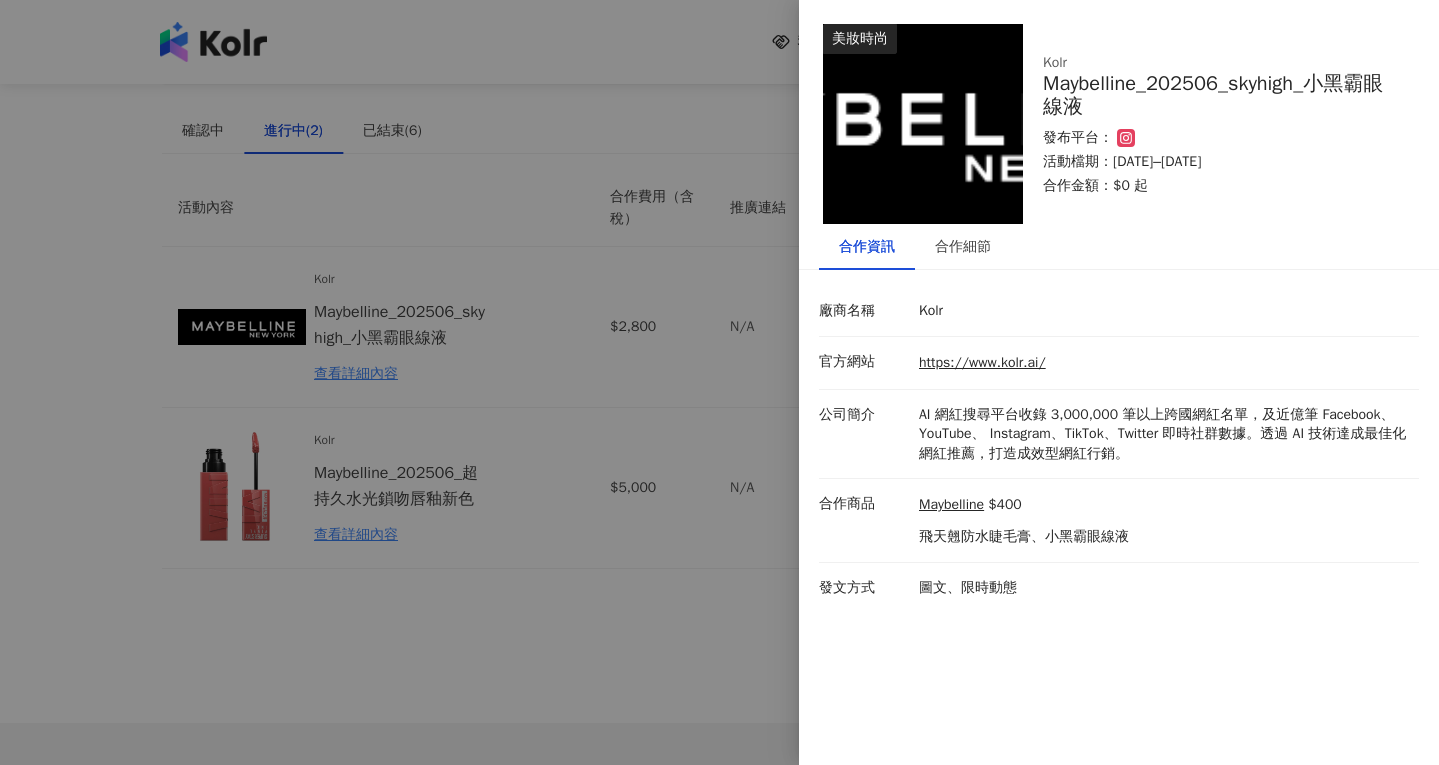 click on "AI 網紅搜尋平台收錄 3,000,000 筆以上跨國網紅名單，及近億筆 Facebook、YouTube、 Instagram、TikTok、Twitter 即時社群數據。透過 AI 技術達成最佳化網紅推薦，打造成效型網紅行銷。" at bounding box center [1164, 434] 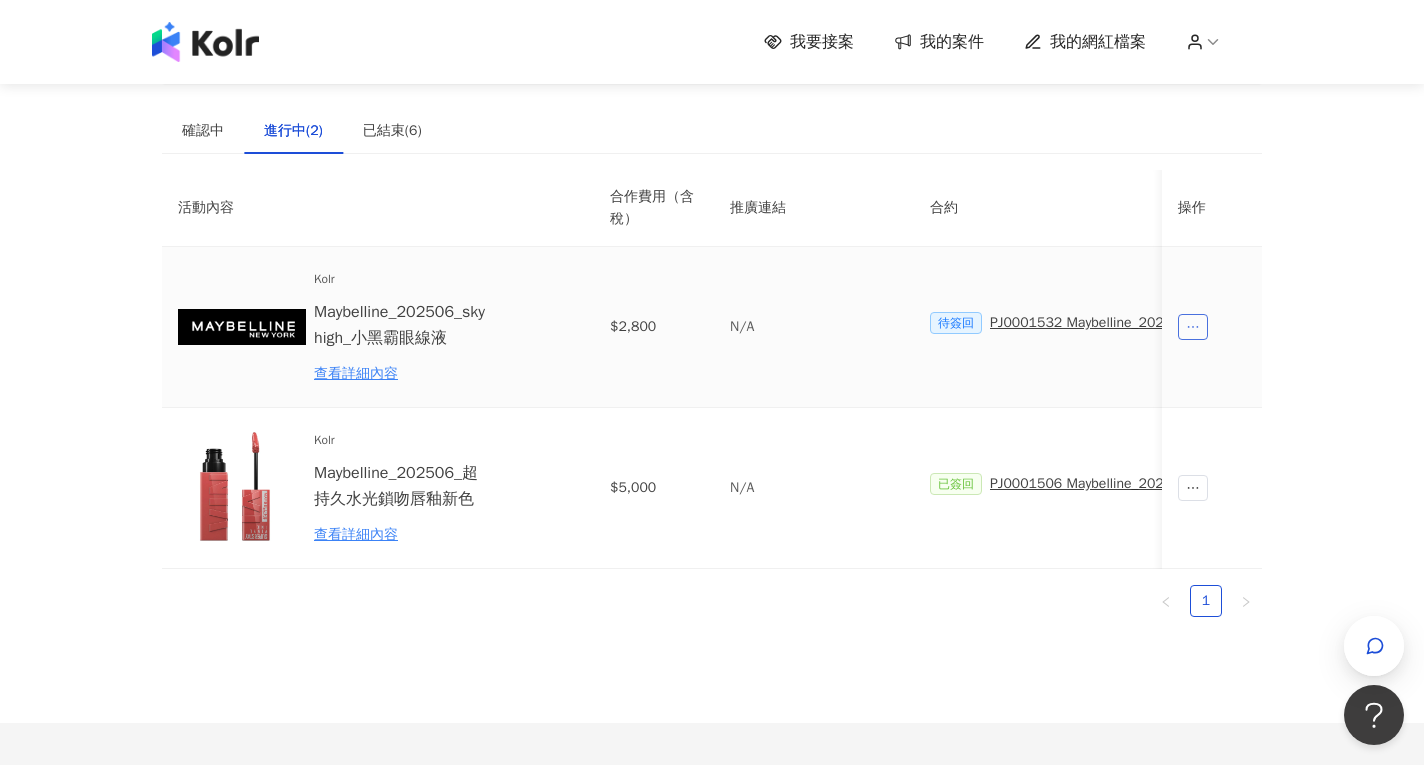 click 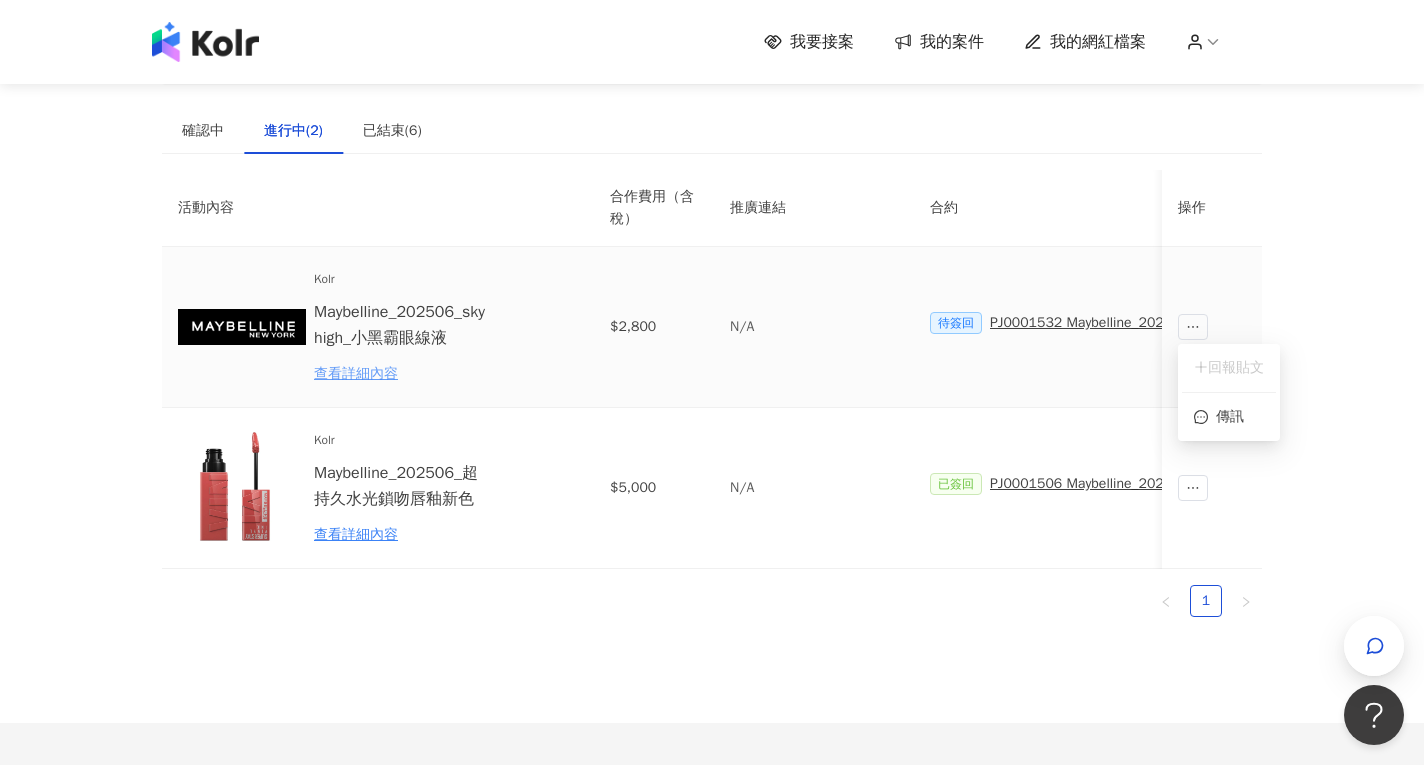 click on "查看詳細內容" at bounding box center [401, 374] 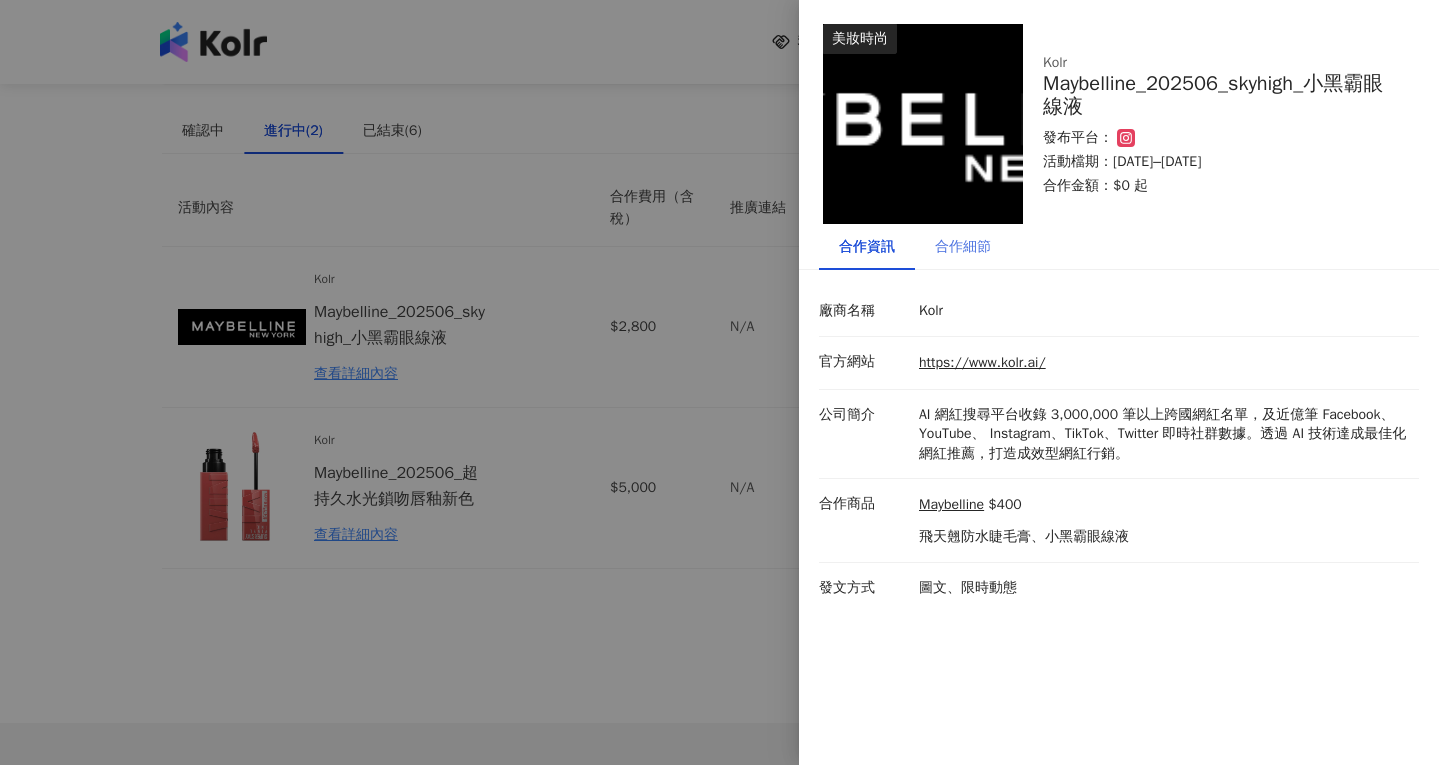 click on "合作細節" at bounding box center [963, 247] 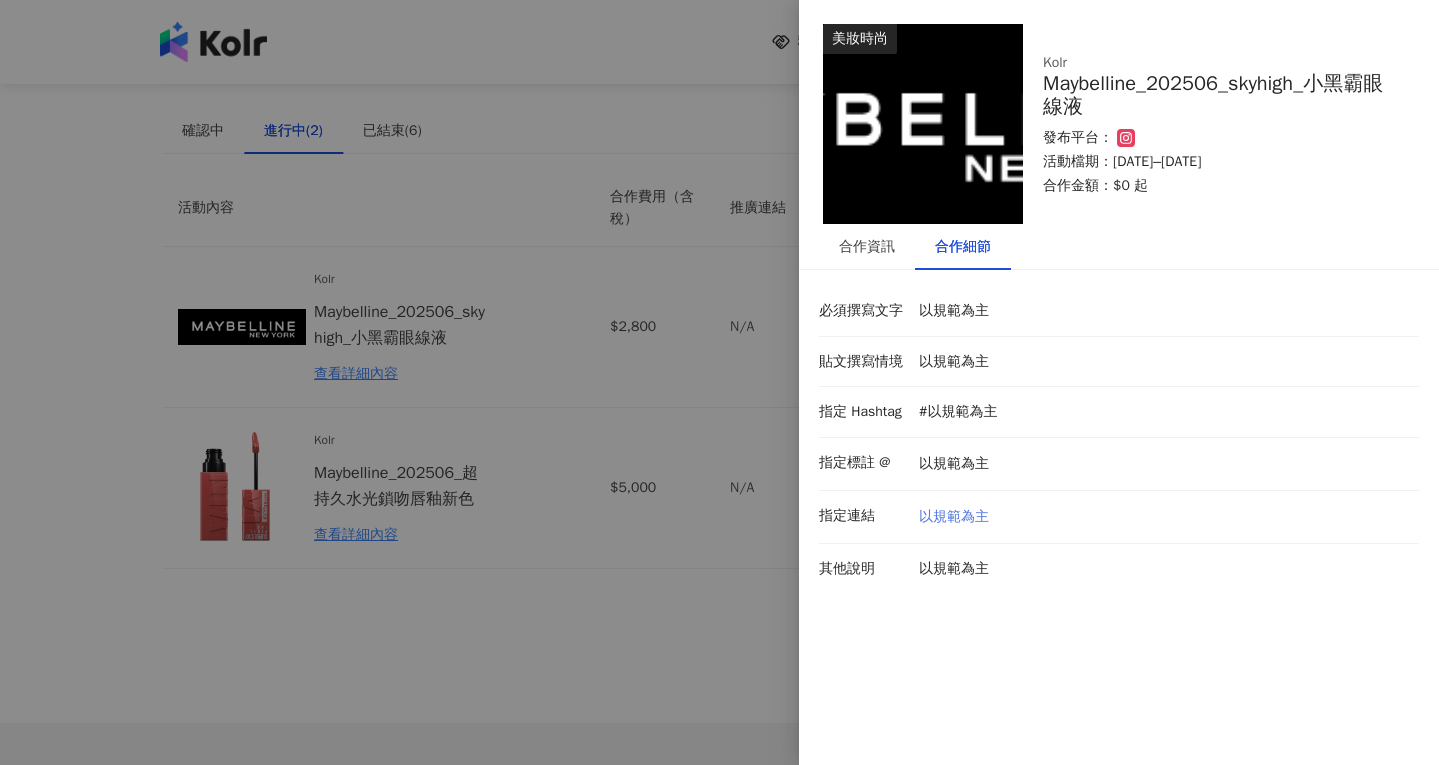 click on "以規範為主" at bounding box center (954, 517) 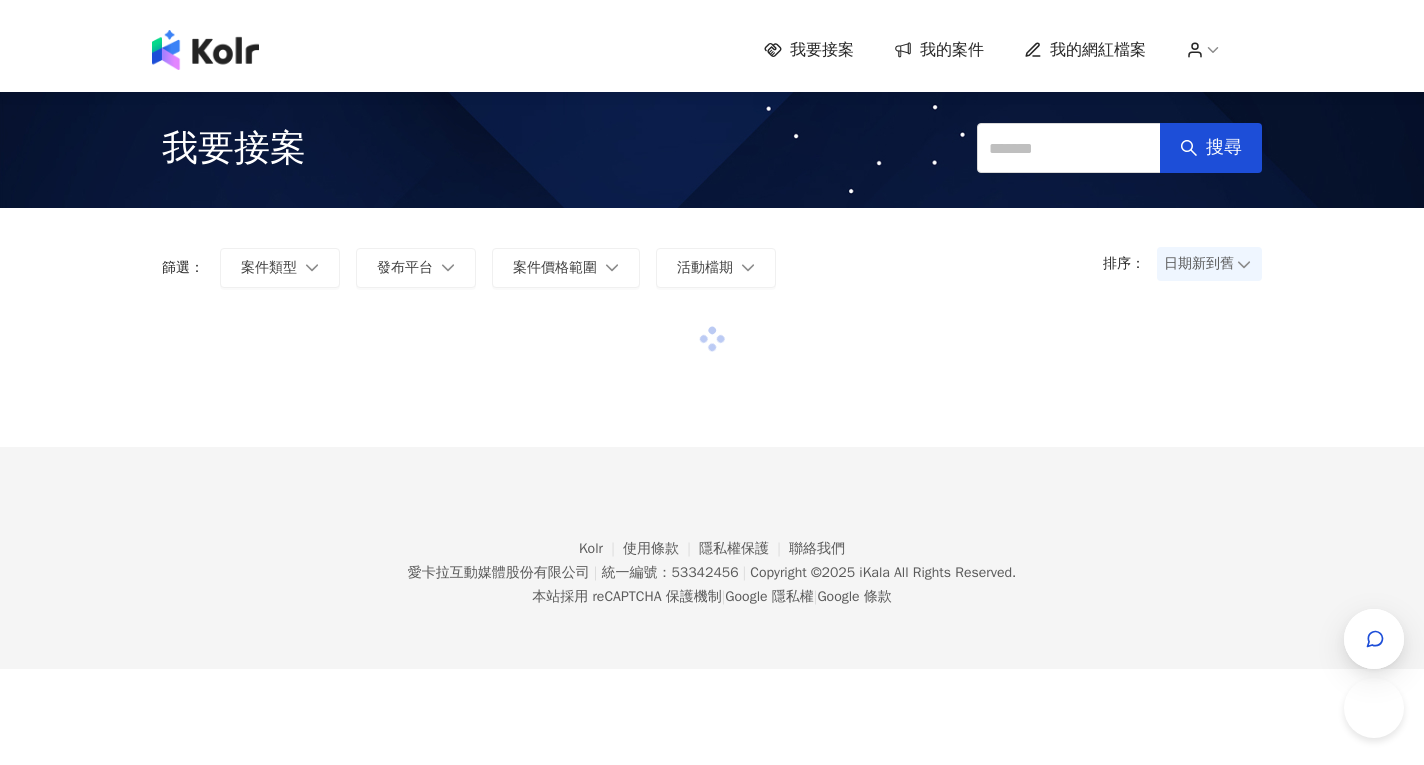 scroll, scrollTop: 0, scrollLeft: 0, axis: both 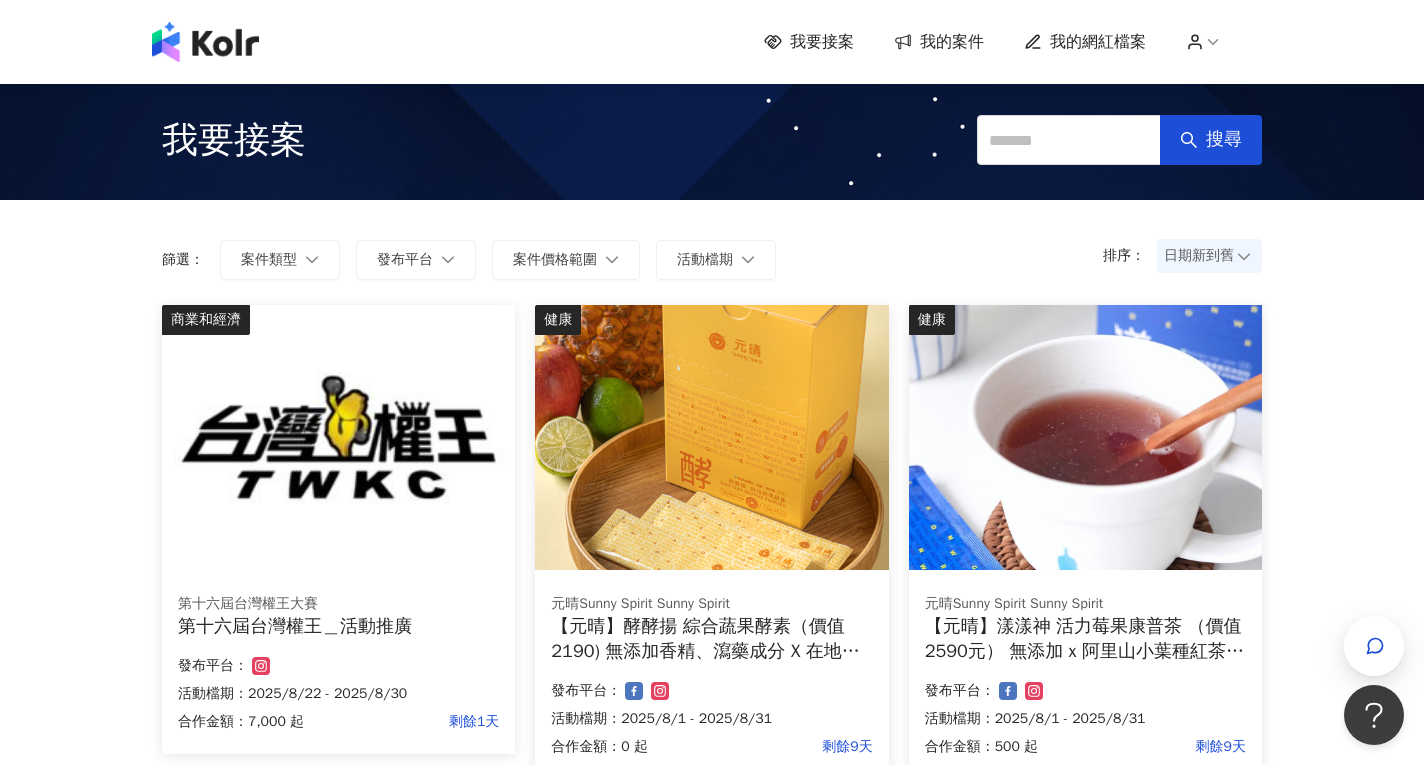 click 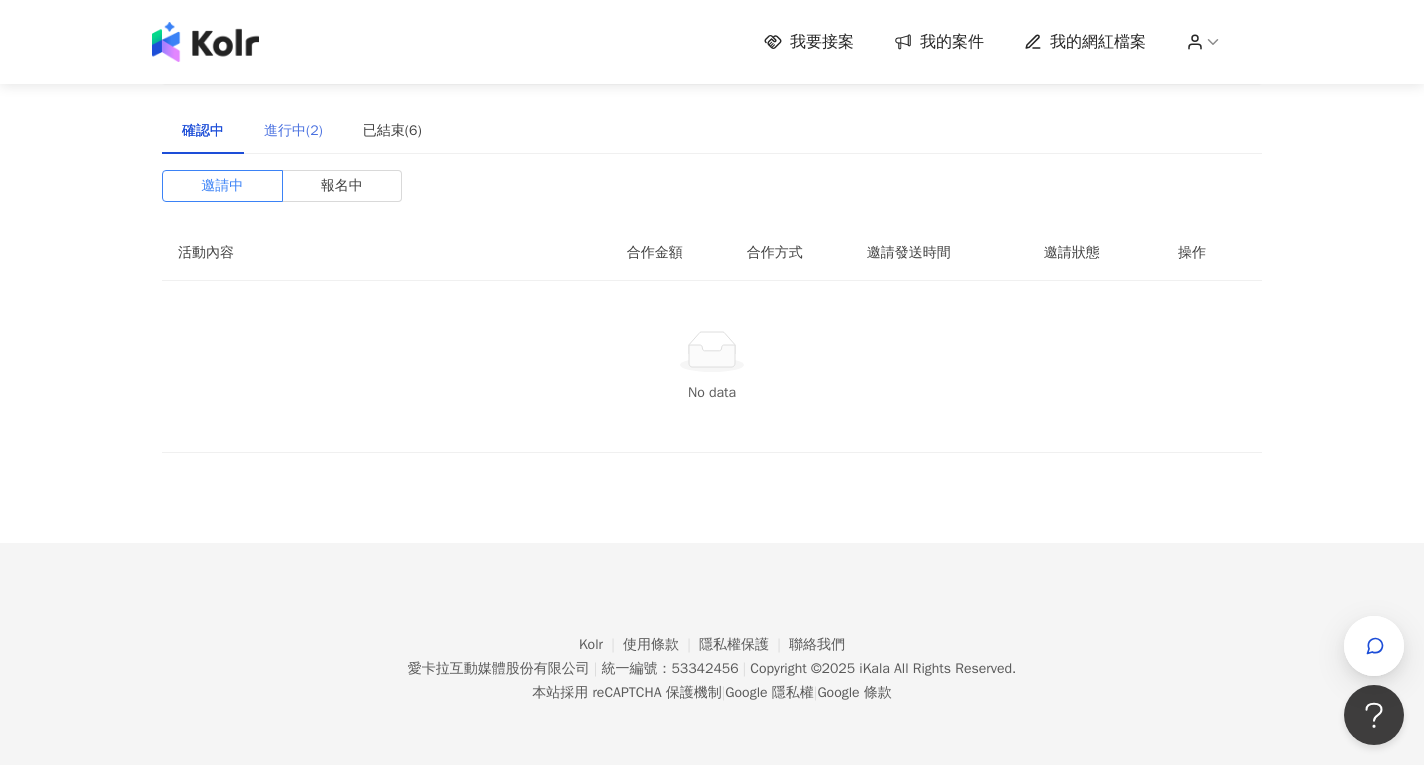 click on "進行中(2)" at bounding box center (293, 131) 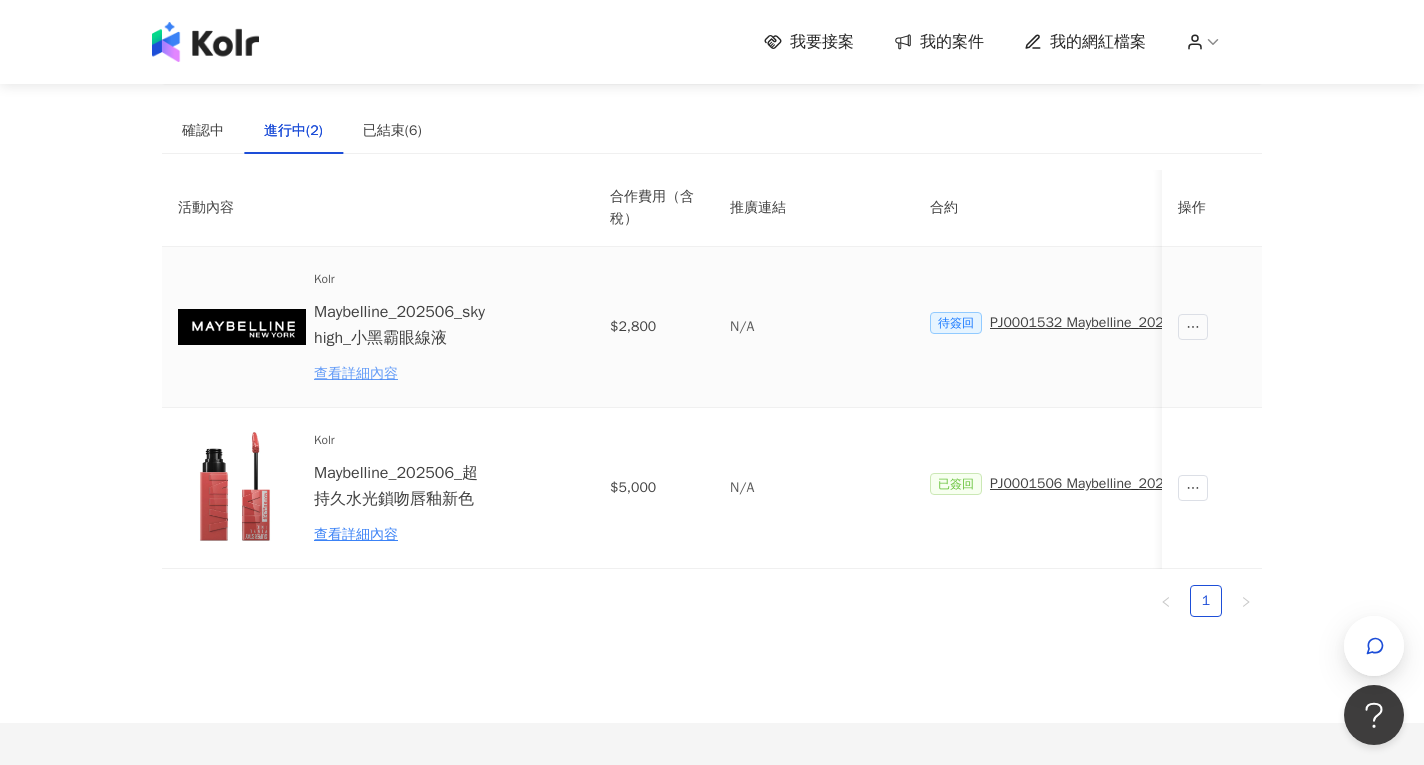 click on "查看詳細內容" at bounding box center (401, 374) 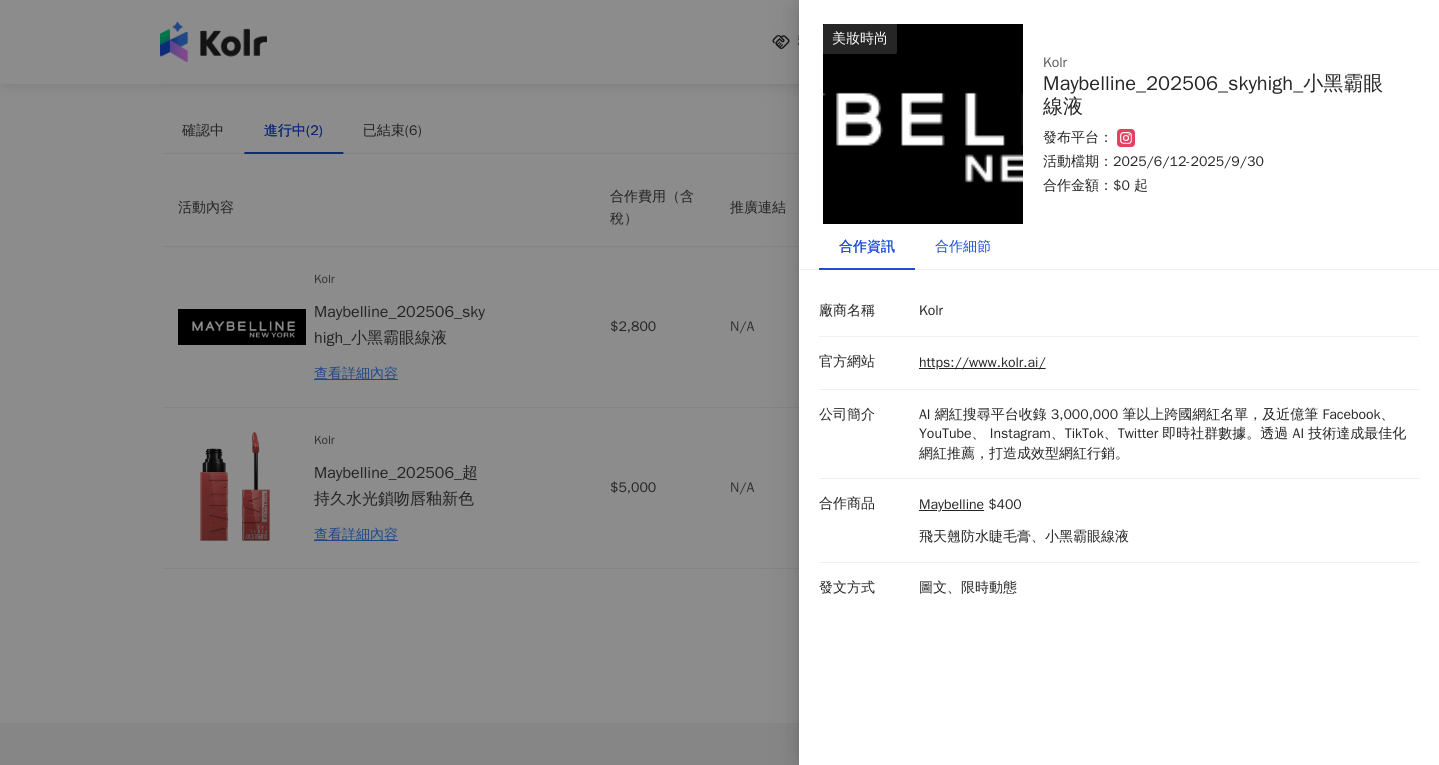 click on "合作細節" at bounding box center (963, 247) 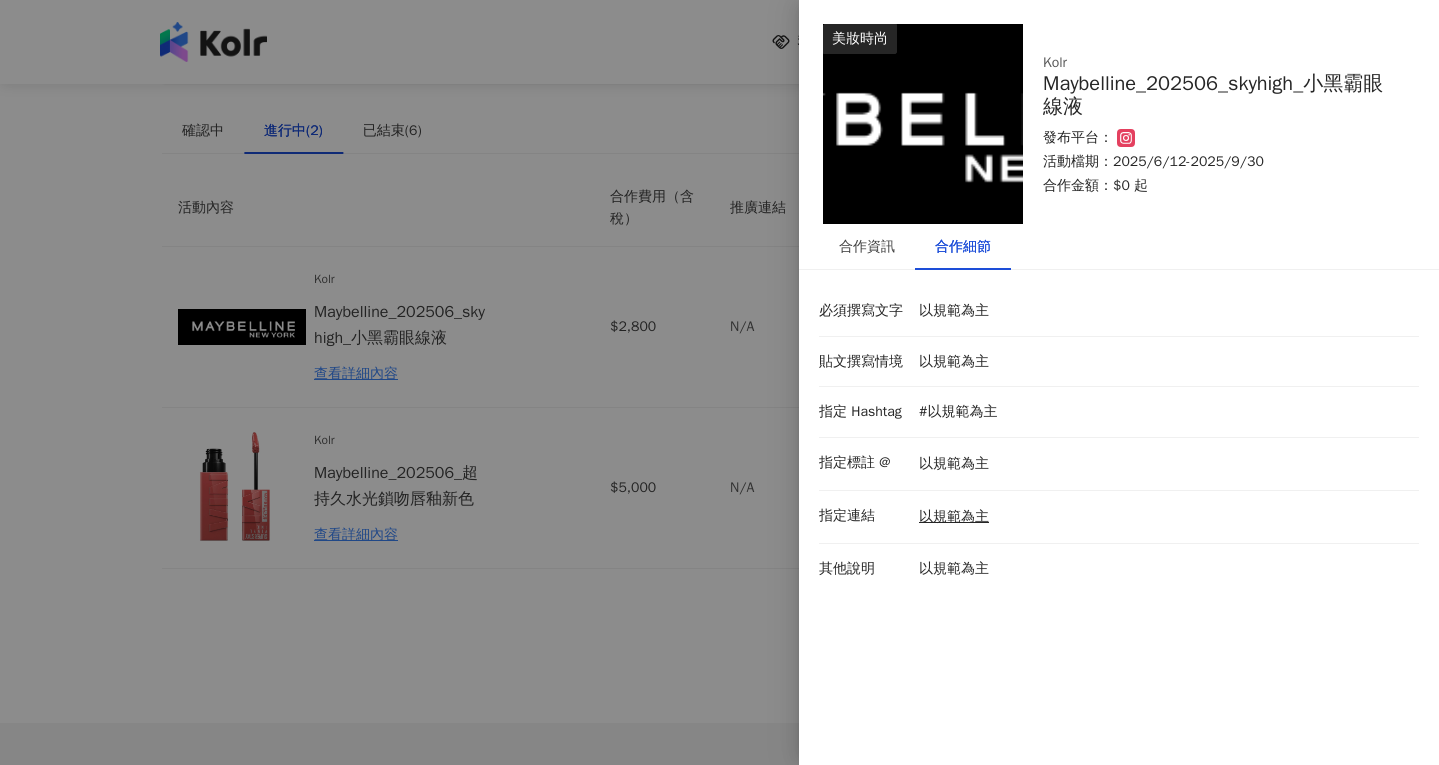 click on "#以規範為主" at bounding box center (958, 412) 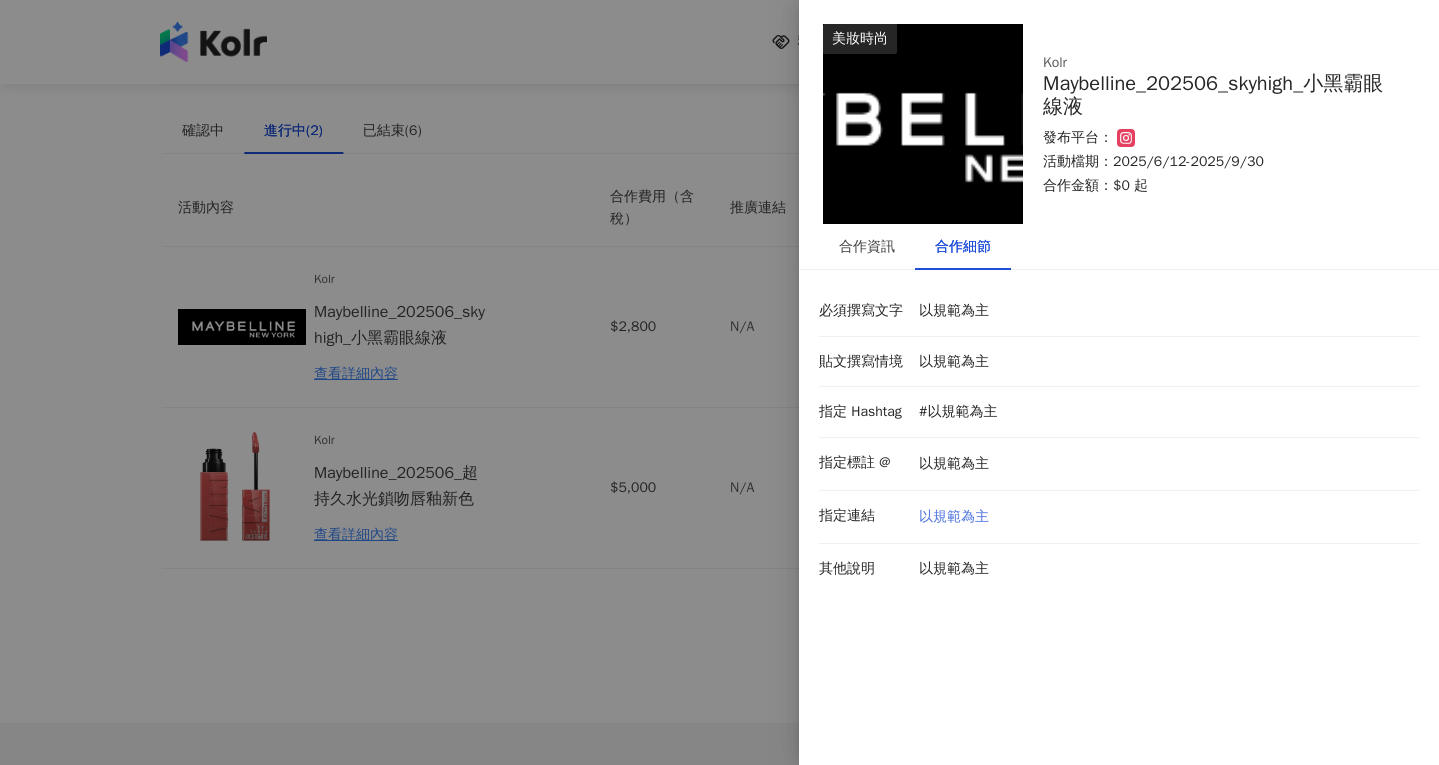 click on "以規範為主" at bounding box center (954, 517) 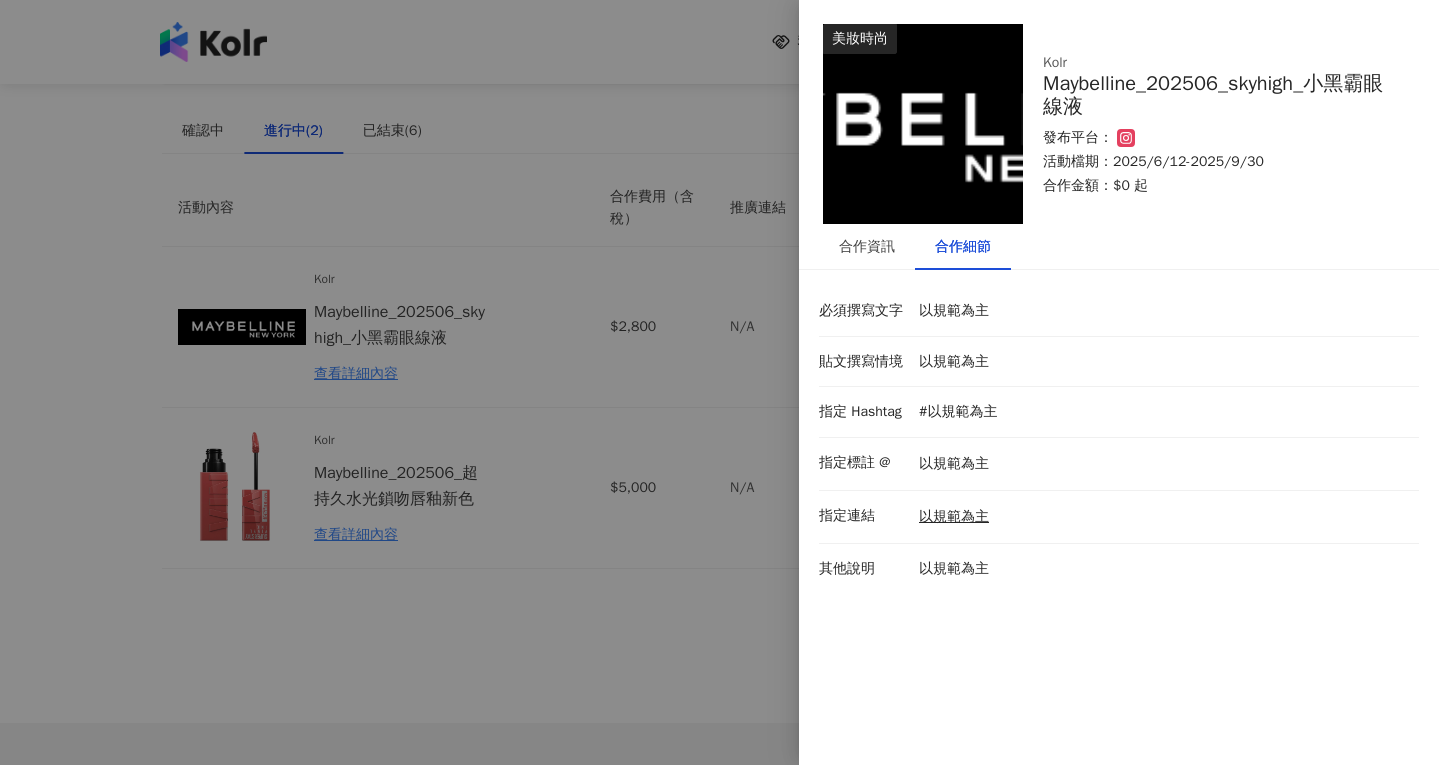 click at bounding box center (719, 382) 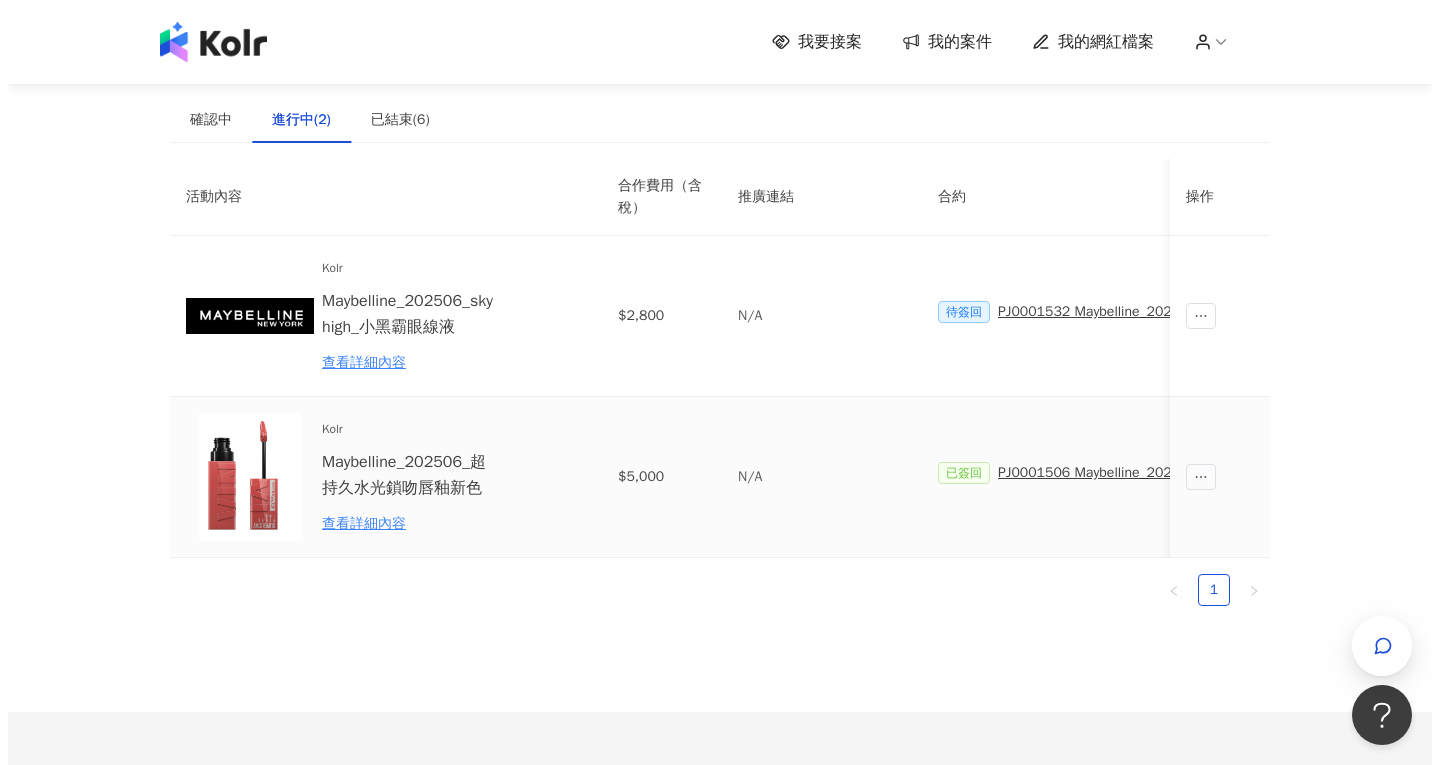 scroll, scrollTop: 0, scrollLeft: 0, axis: both 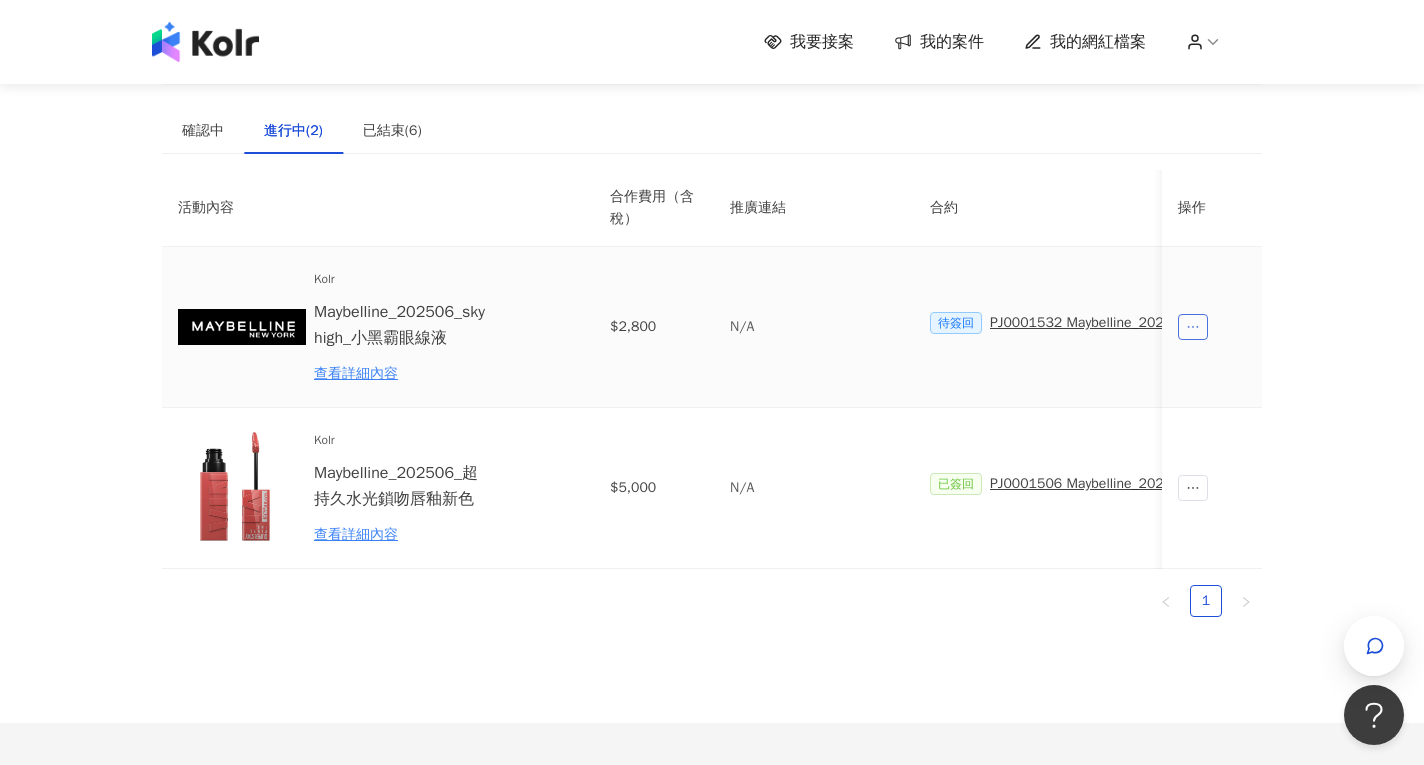 click at bounding box center (1193, 327) 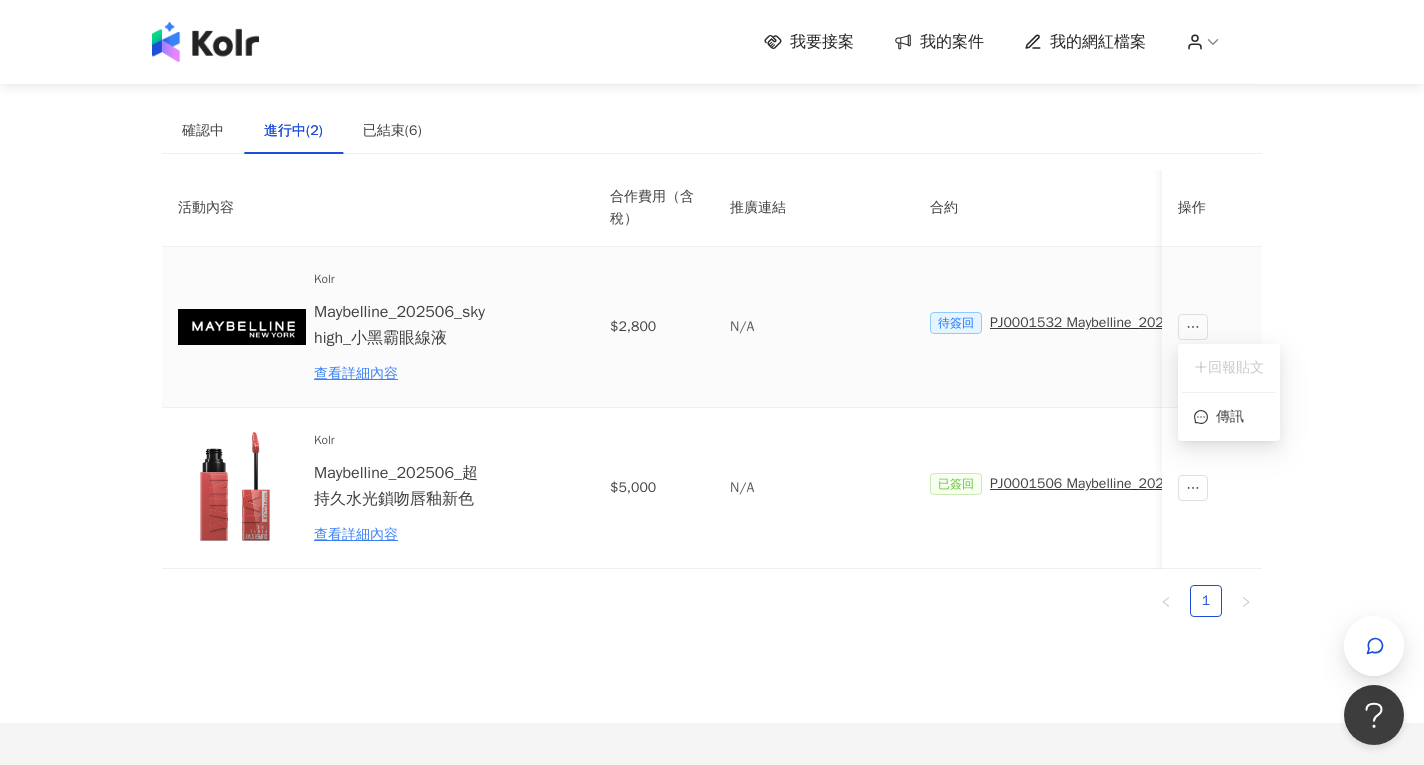 click on "PJ0001532 Maybelline_202506_skyhigh_小黑霸眼線液_萊雅合作備忘錄" at bounding box center [1213, 323] 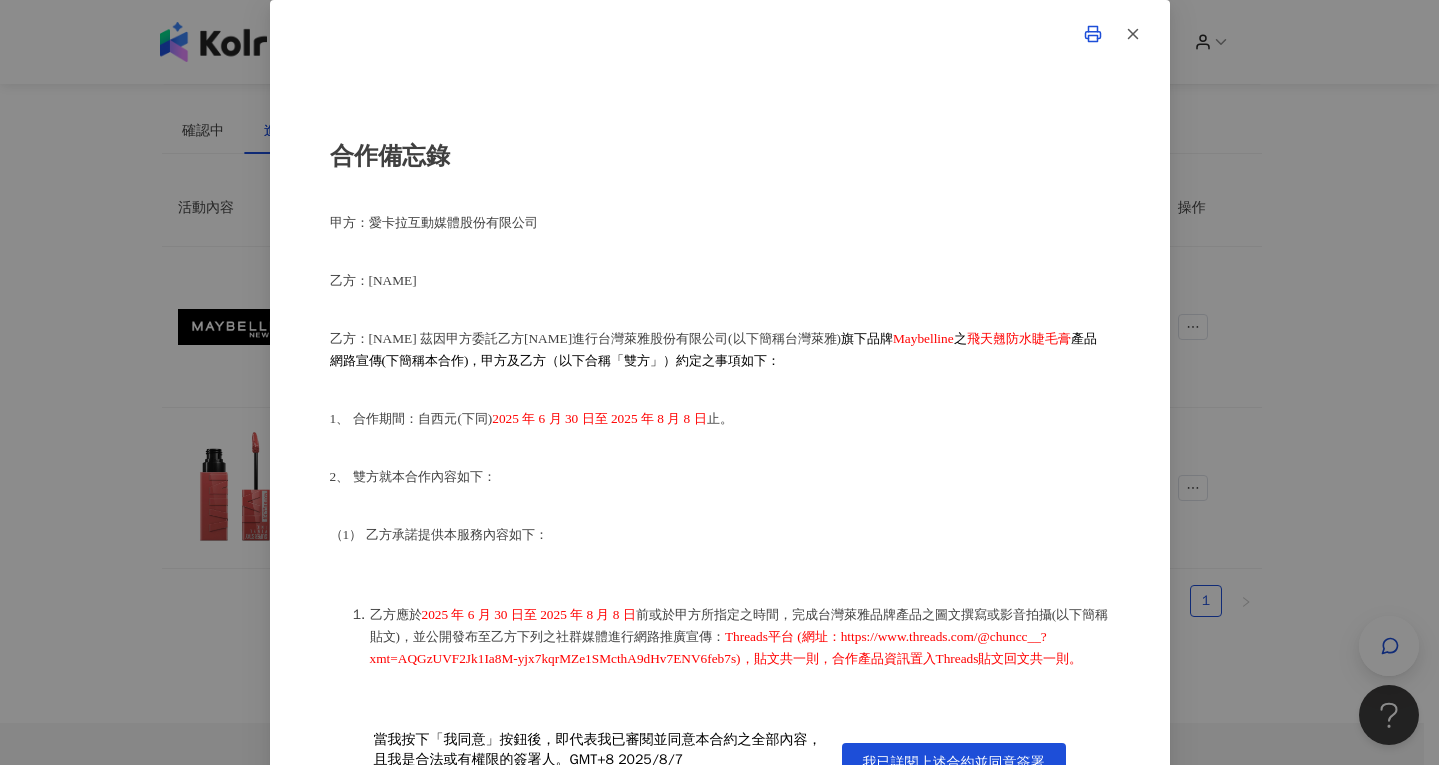 click on "合作備忘錄
甲方：愛卡拉互動媒體股份有限公司
乙方：陳芝均
茲因甲方委託乙方陳芝均進行台灣萊雅股份有限公司(以下簡稱台灣萊雅) 旗下品牌 Maybelline 之 飛天翹防水睫毛膏 產品網路宣傳(下簡稱本合作)，甲方及乙方（以下合稱「雙方」）約定之事項如下：
1、   合作期間：自西元(下同) 2025 年 6 月 30 日至 2025 年 8 月 8 日 止。
2、   雙方就本合作內容如下：
（1）   乙方承諾提供本服務內容如下：
乙方應於 2025 年 6 月 30 日至 2025 年 8 月 8 日 前或於甲方所指定之時間，完成台灣萊雅品牌產品之圖文撰寫或影音拍攝(以下簡稱貼文)，並公開發布至乙方下列之社群媒體進行網路推廣宣傳： Threads平台 (網址：https://www.threads.com/@chuncc__?xmt=AQGzUVF2Jk1Ia8M-yjx7kqrMZe1SMcthA9dHv7ENV6feb7s)，貼文共一則，合作產品資訊置入Threads貼文回文共一則。" at bounding box center (719, 382) 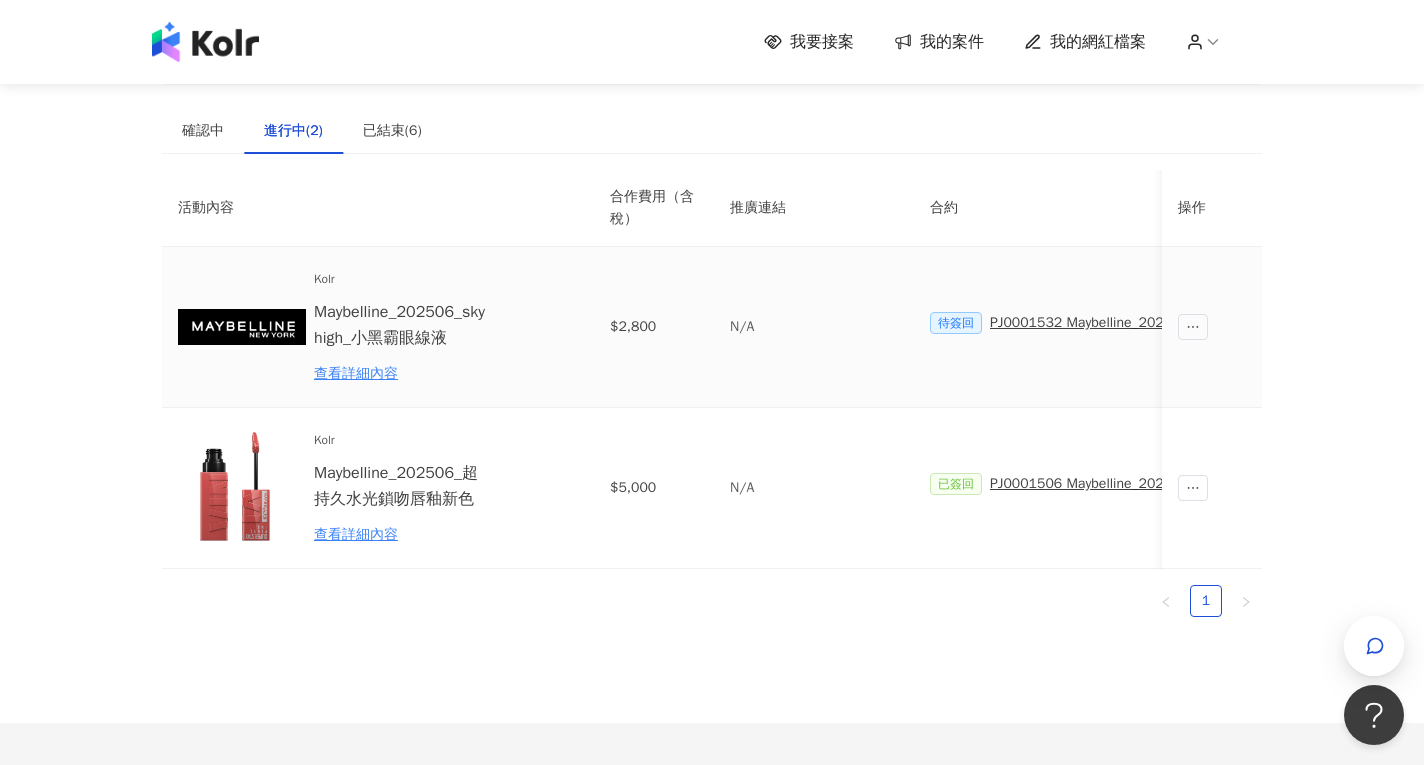 click on "PJ0001532 Maybelline_202506_skyhigh_小黑霸眼線液_萊雅合作備忘錄" at bounding box center [1213, 323] 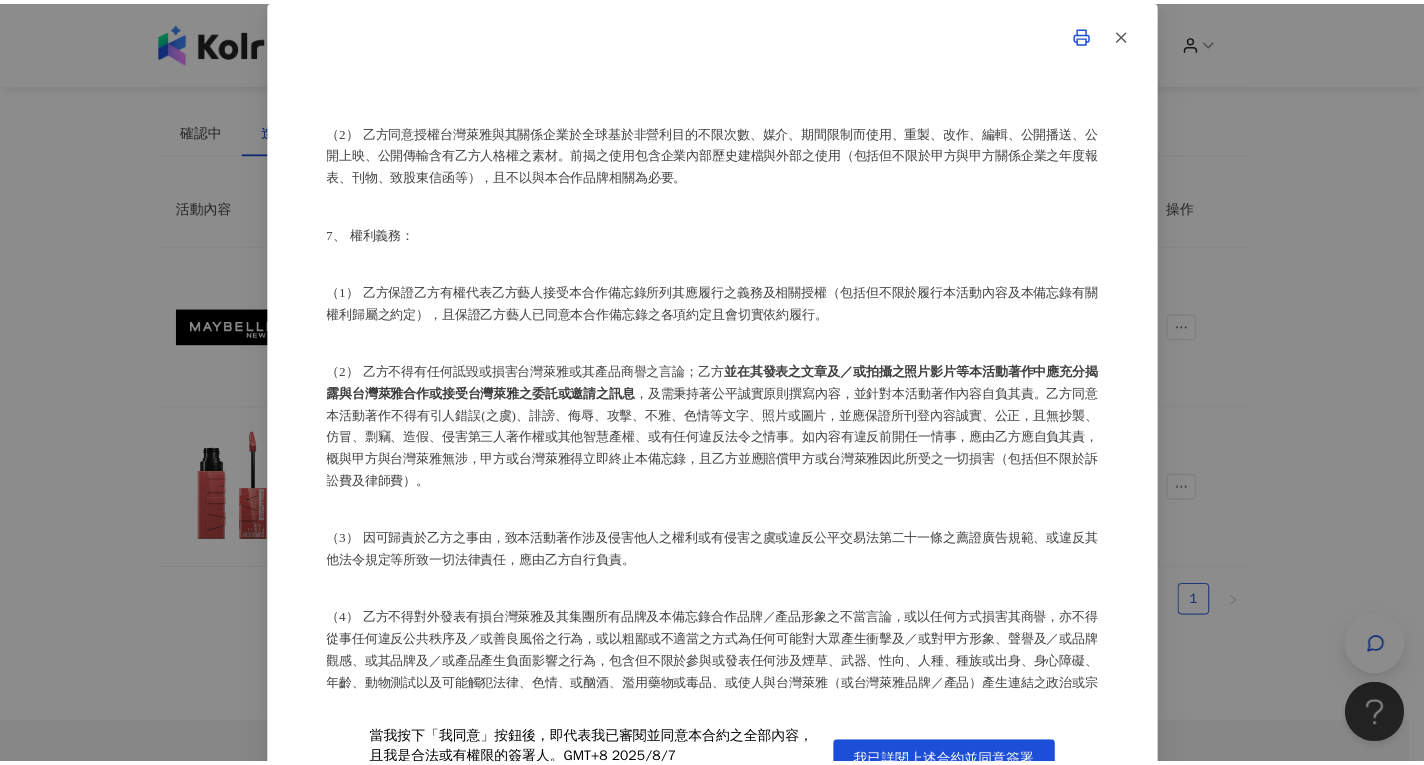 scroll, scrollTop: 2000, scrollLeft: 0, axis: vertical 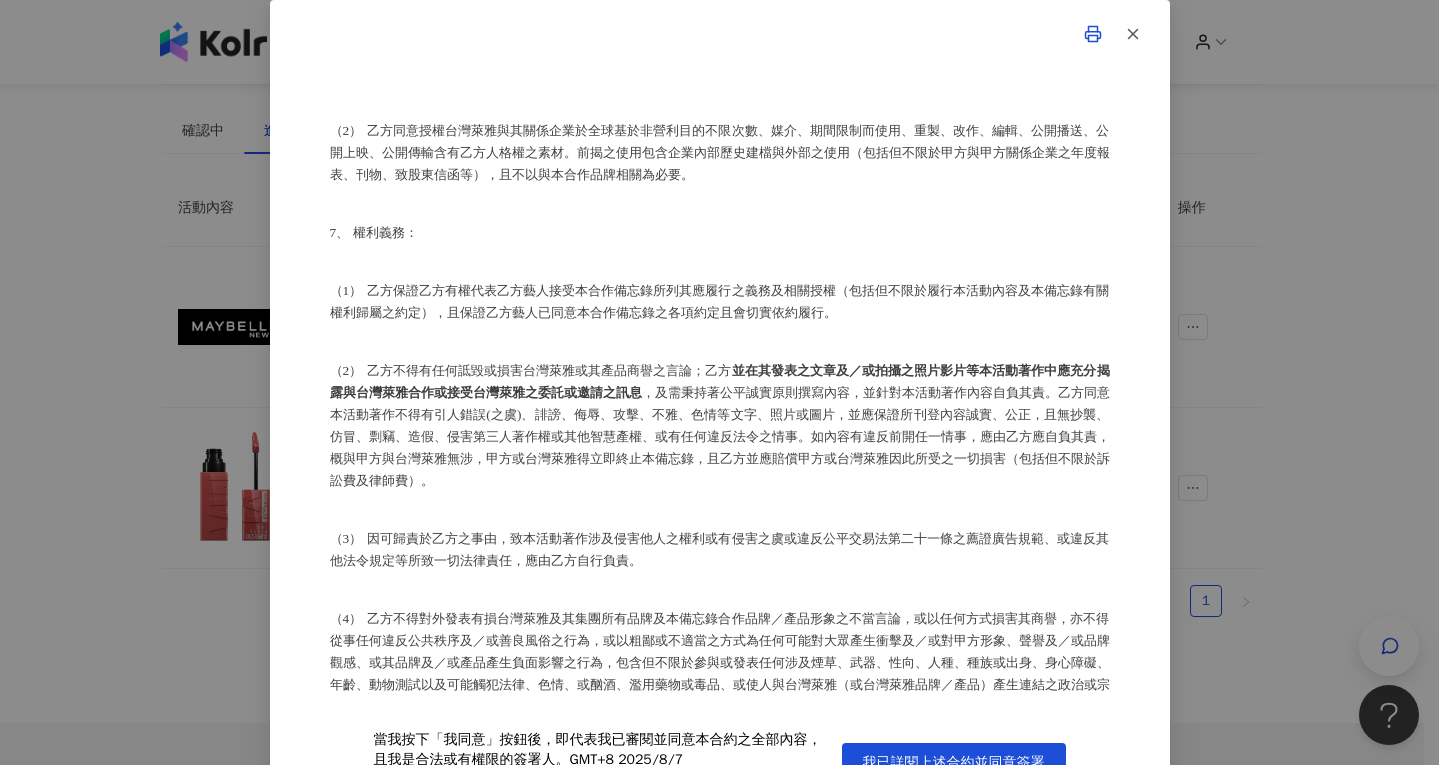 click on "合作備忘錄
甲方：愛卡拉互動媒體股份有限公司
乙方：陳芝均
茲因甲方委託乙方陳芝均進行台灣萊雅股份有限公司(以下簡稱台灣萊雅) 旗下品牌 Maybelline 之 飛天翹防水睫毛膏 產品網路宣傳(下簡稱本合作)，甲方及乙方（以下合稱「雙方」）約定之事項如下：
1、   合作期間：自西元(下同) 2025 年 6 月 30 日至 2025 年 8 月 8 日 止。
2、   雙方就本合作內容如下：
（1）   乙方承諾提供本服務內容如下：
乙方應於 2025 年 6 月 30 日至 2025 年 8 月 8 日 前或於甲方所指定之時間，完成台灣萊雅品牌產品之圖文撰寫或影音拍攝(以下簡稱貼文)，並公開發布至乙方下列之社群媒體進行網路推廣宣傳： Threads平台 (網址：https://www.threads.com/@chuncc__?xmt=AQGzUVF2Jk1Ia8M-yjx7kqrMZe1SMcthA9dHv7ENV6feb7s)，貼文共一則，合作產品資訊置入Threads貼文回文共一則。" at bounding box center (719, 382) 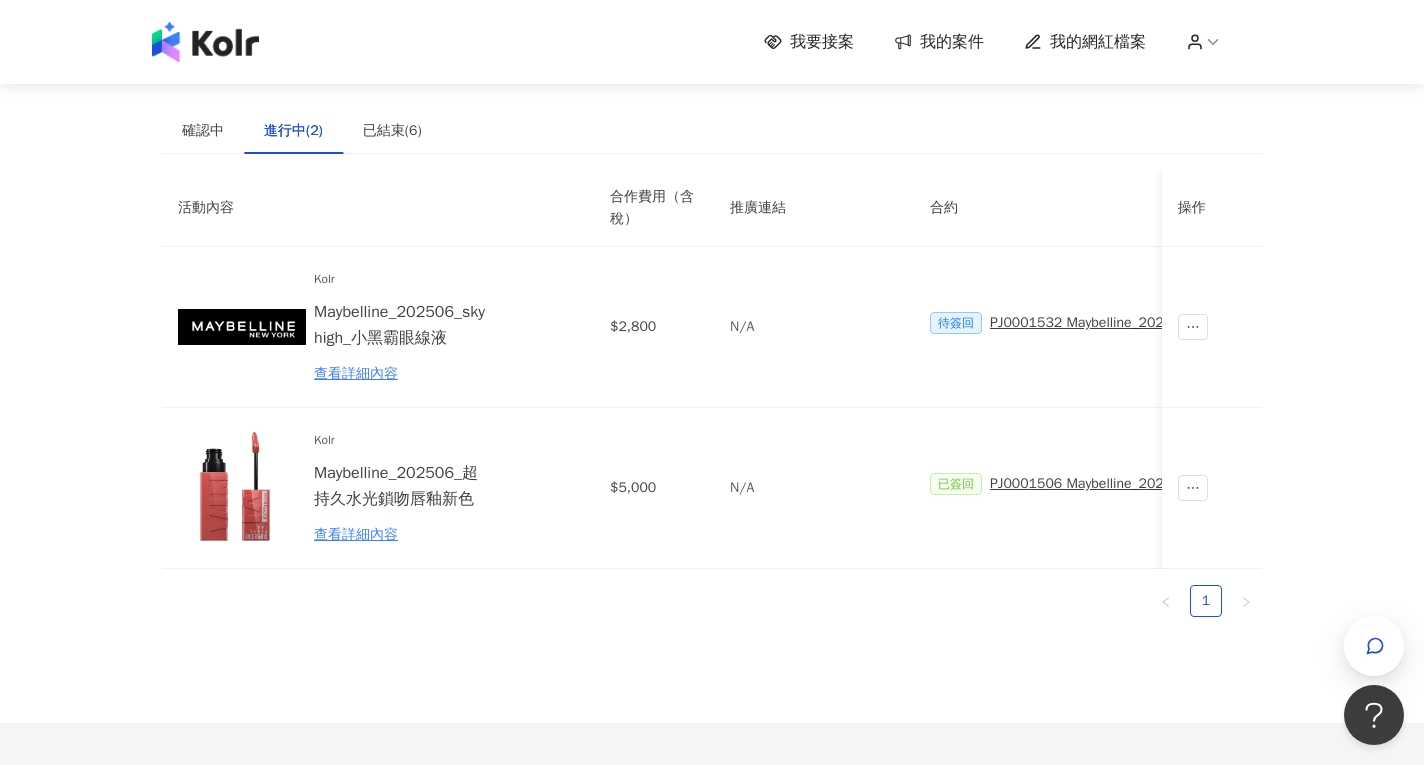 drag, startPoint x: 1314, startPoint y: 257, endPoint x: 1315, endPoint y: 246, distance: 11.045361 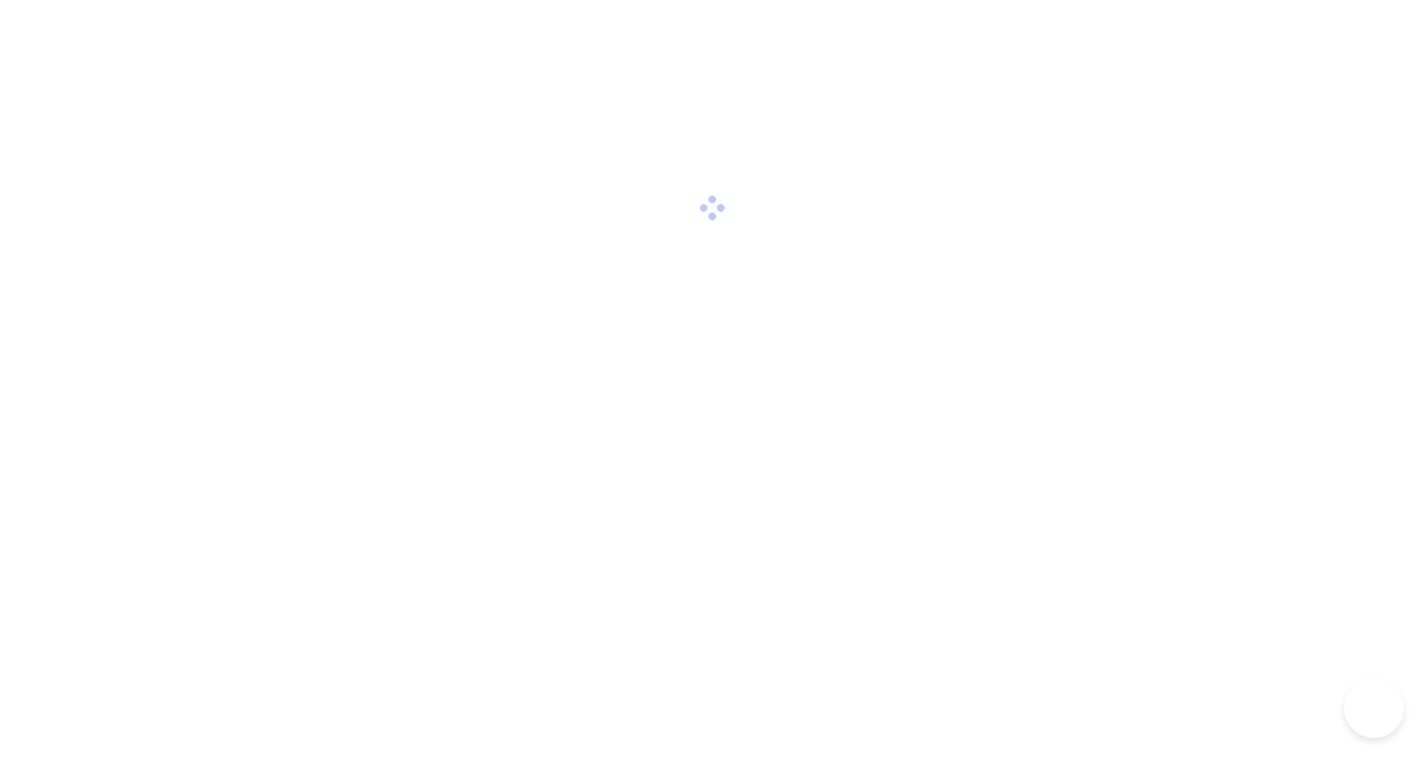 scroll, scrollTop: 0, scrollLeft: 0, axis: both 